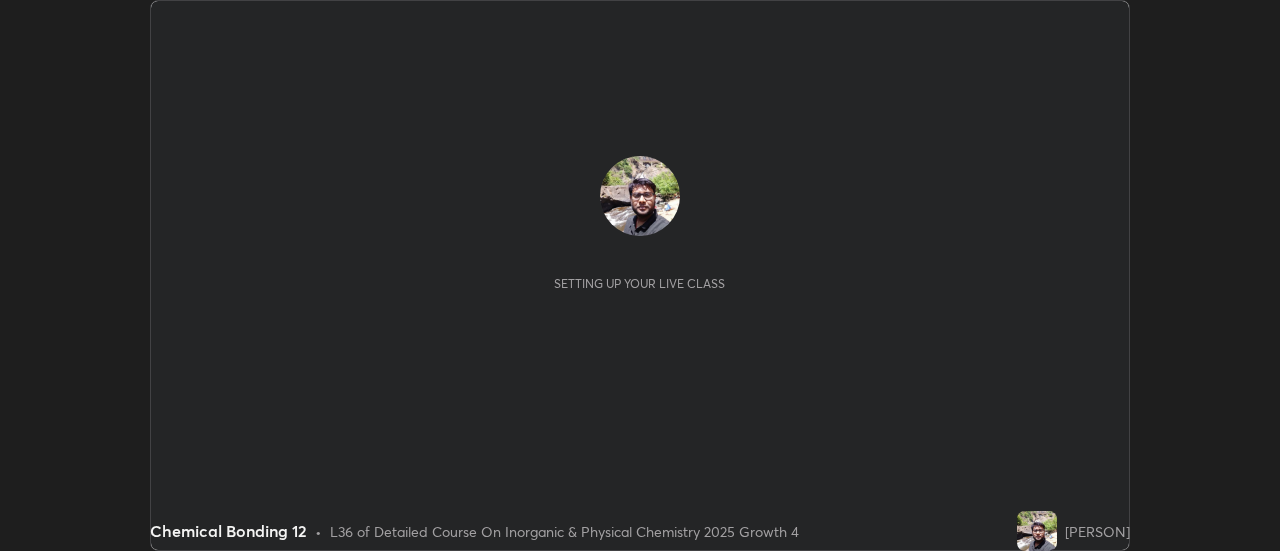 scroll, scrollTop: 0, scrollLeft: 0, axis: both 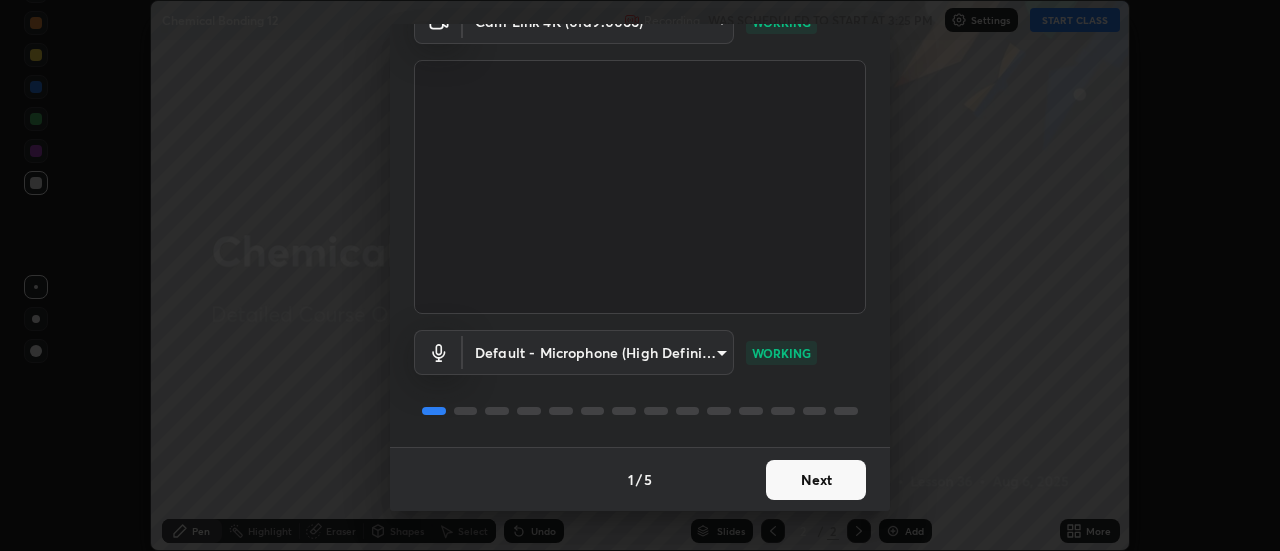 click on "Next" at bounding box center [816, 480] 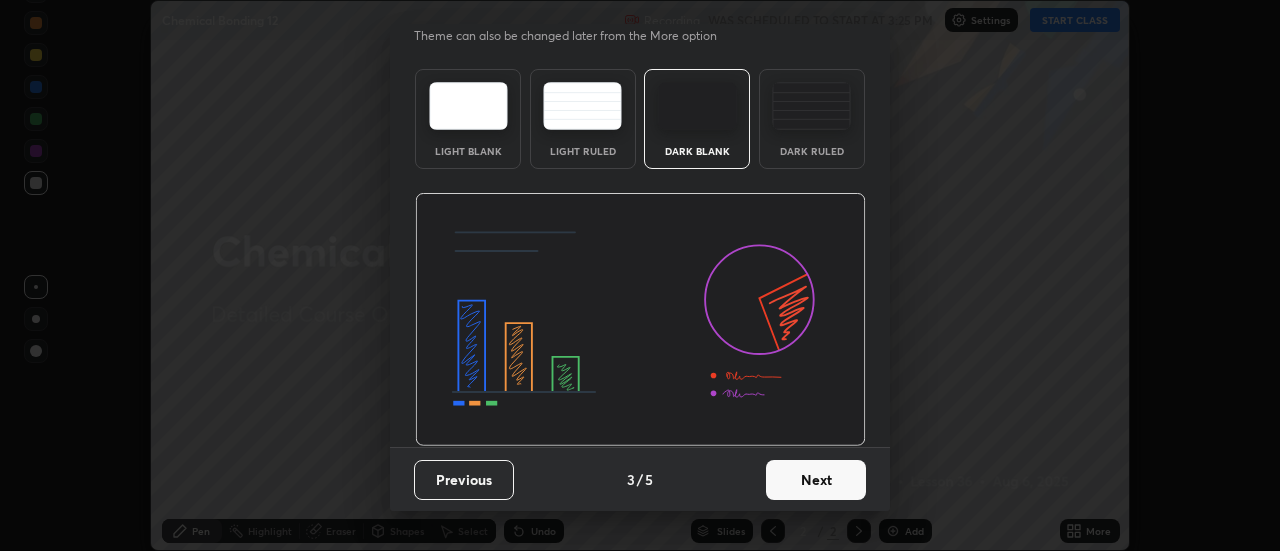 scroll, scrollTop: 47, scrollLeft: 0, axis: vertical 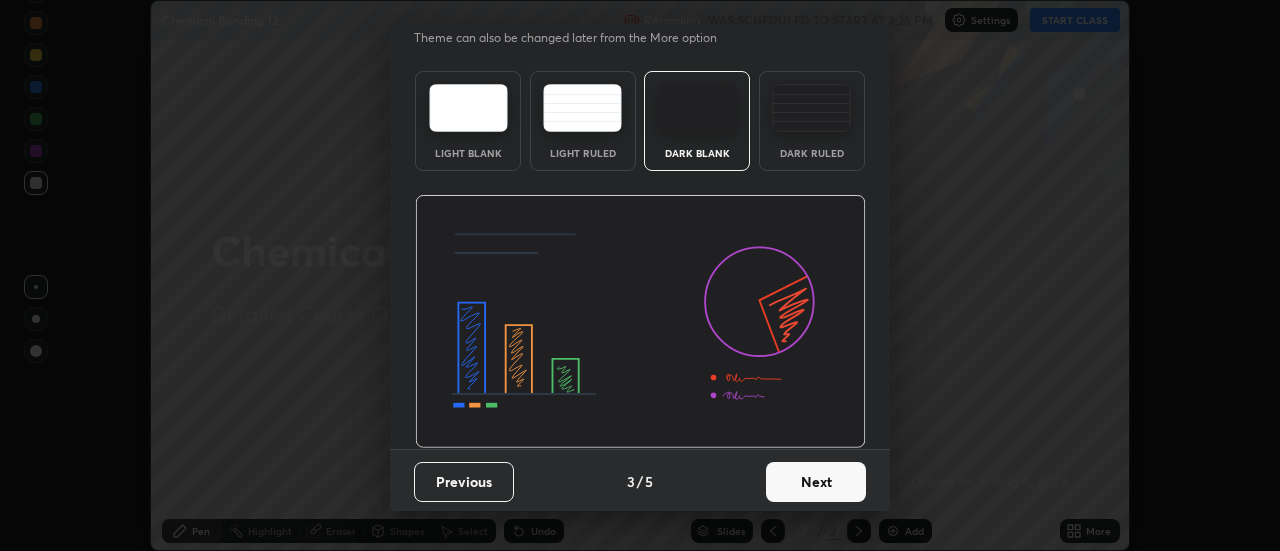 click on "Next" at bounding box center [816, 482] 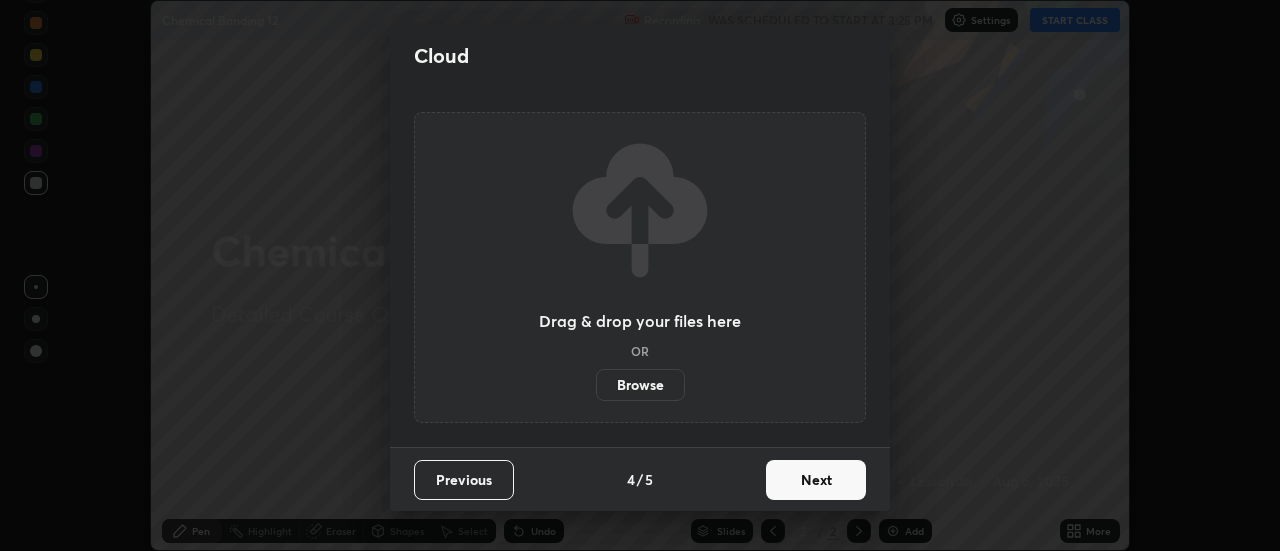 click on "Next" at bounding box center (816, 480) 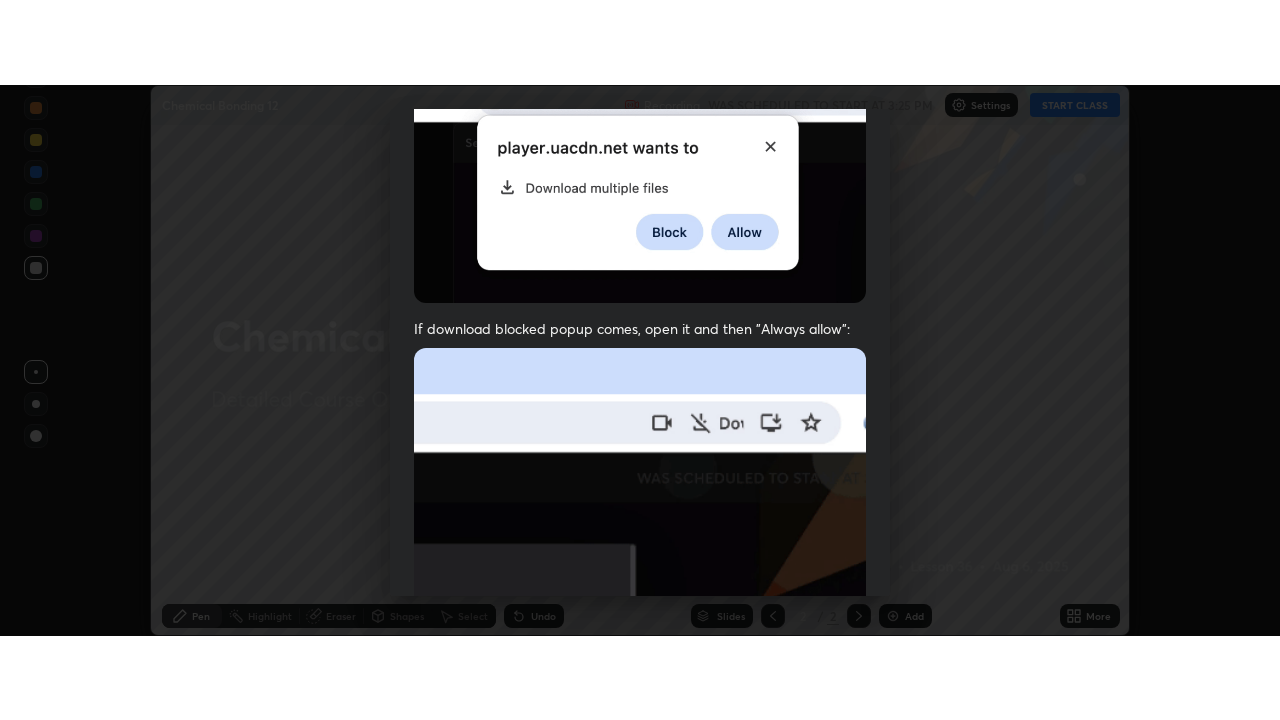 scroll, scrollTop: 513, scrollLeft: 0, axis: vertical 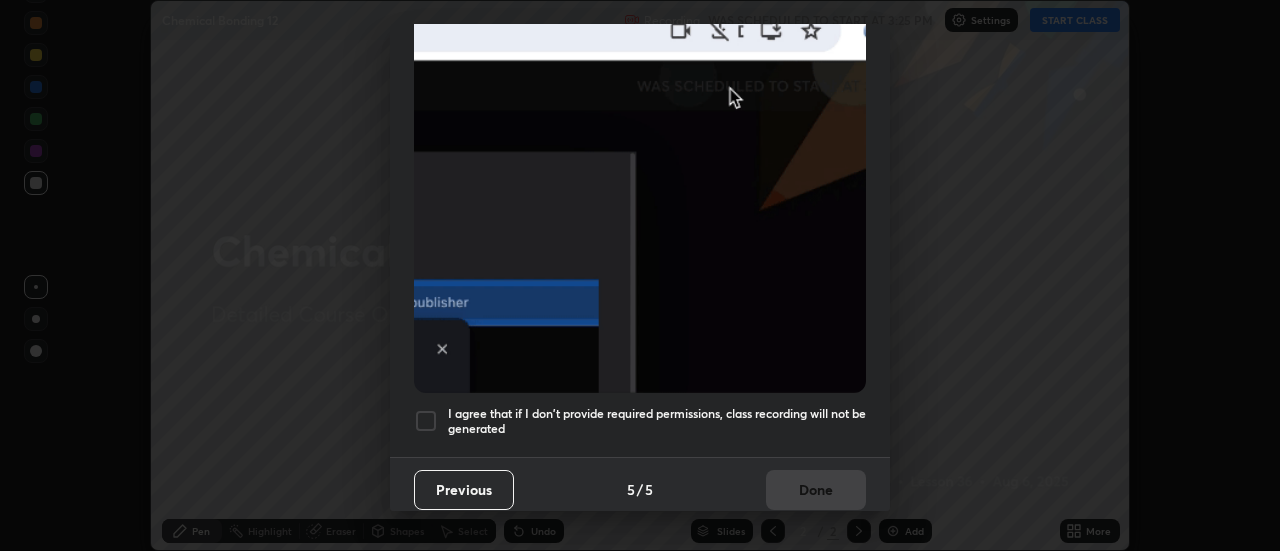 click at bounding box center [426, 421] 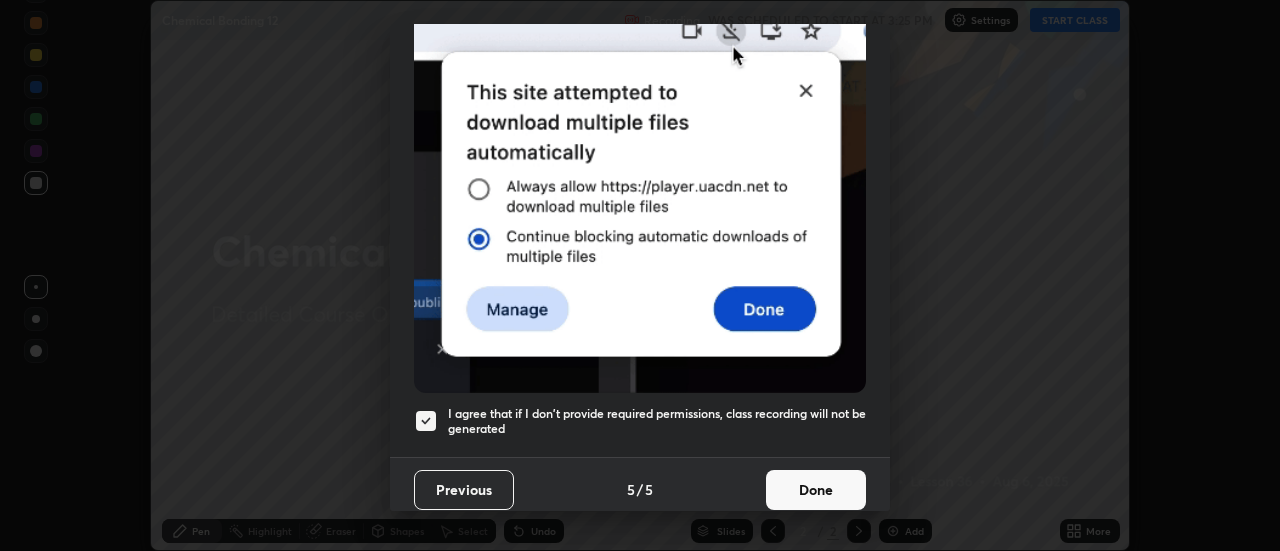 click on "Done" at bounding box center (816, 490) 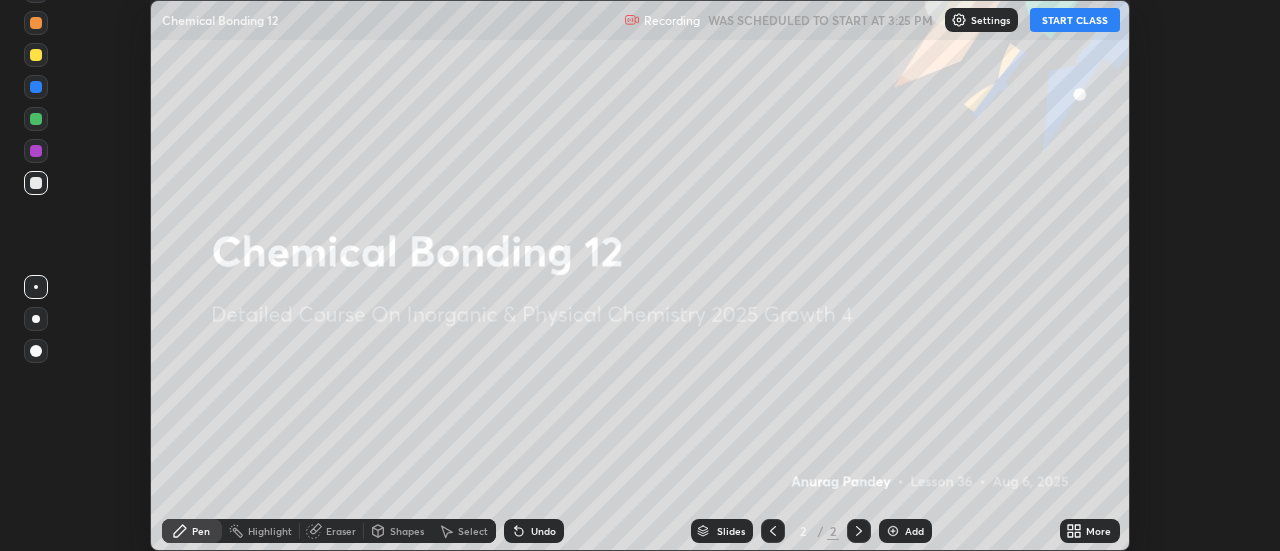 click on "START CLASS" at bounding box center (1075, 20) 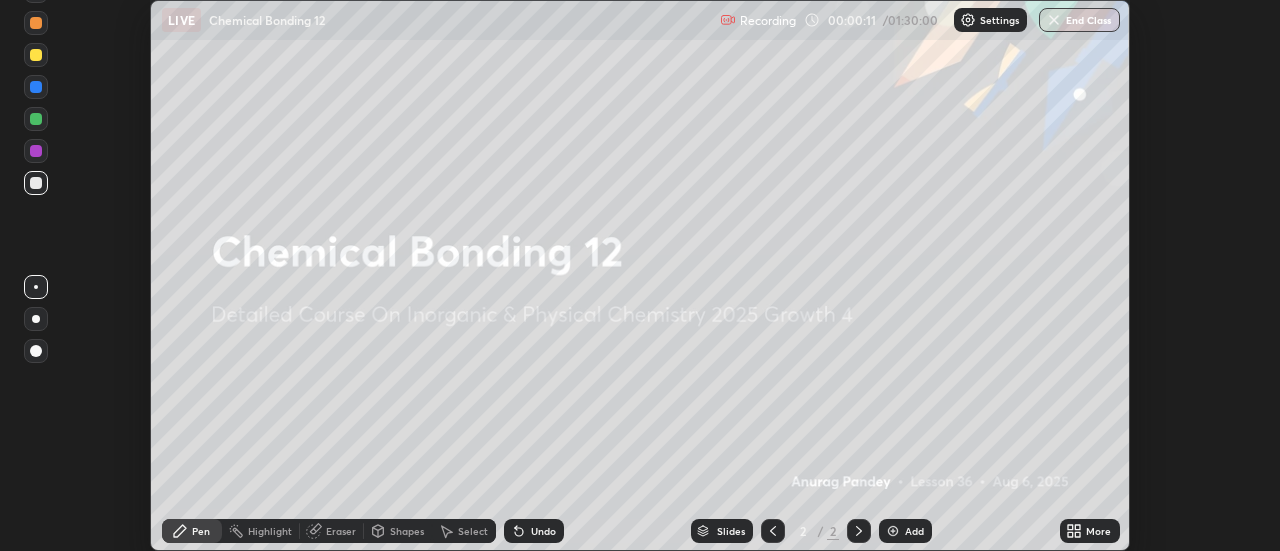 click 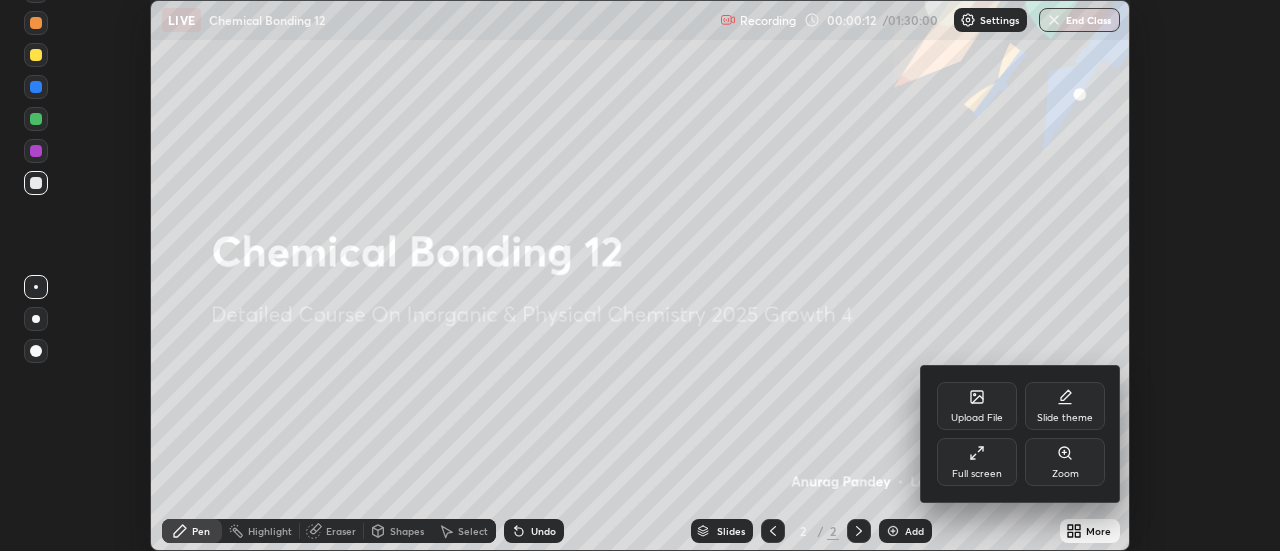 click on "Full screen" at bounding box center [977, 474] 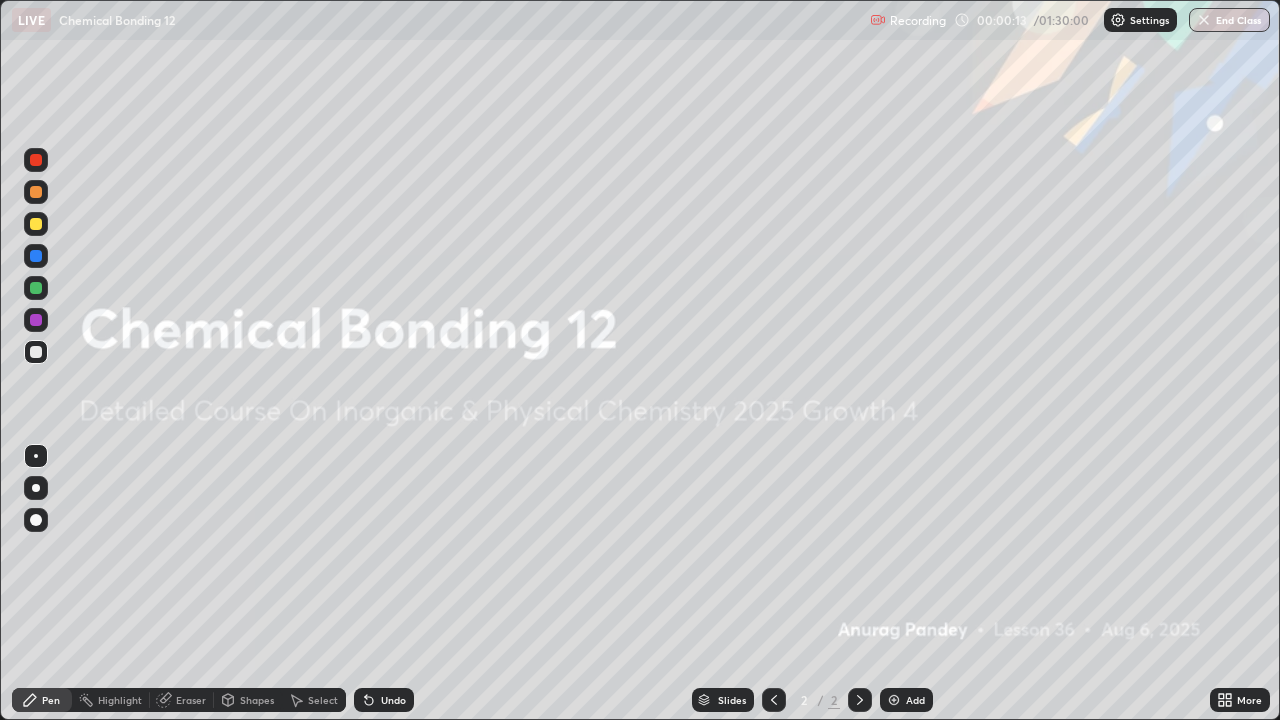 scroll, scrollTop: 99280, scrollLeft: 98720, axis: both 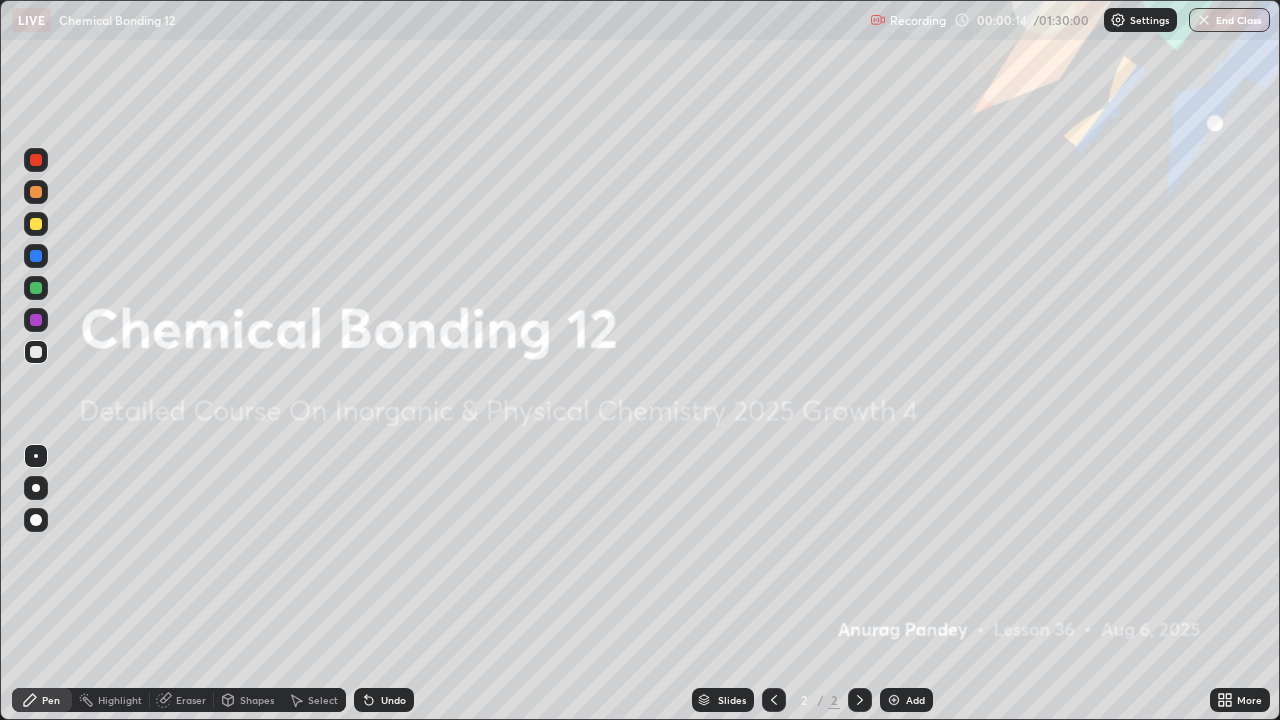click on "Add" at bounding box center [906, 700] 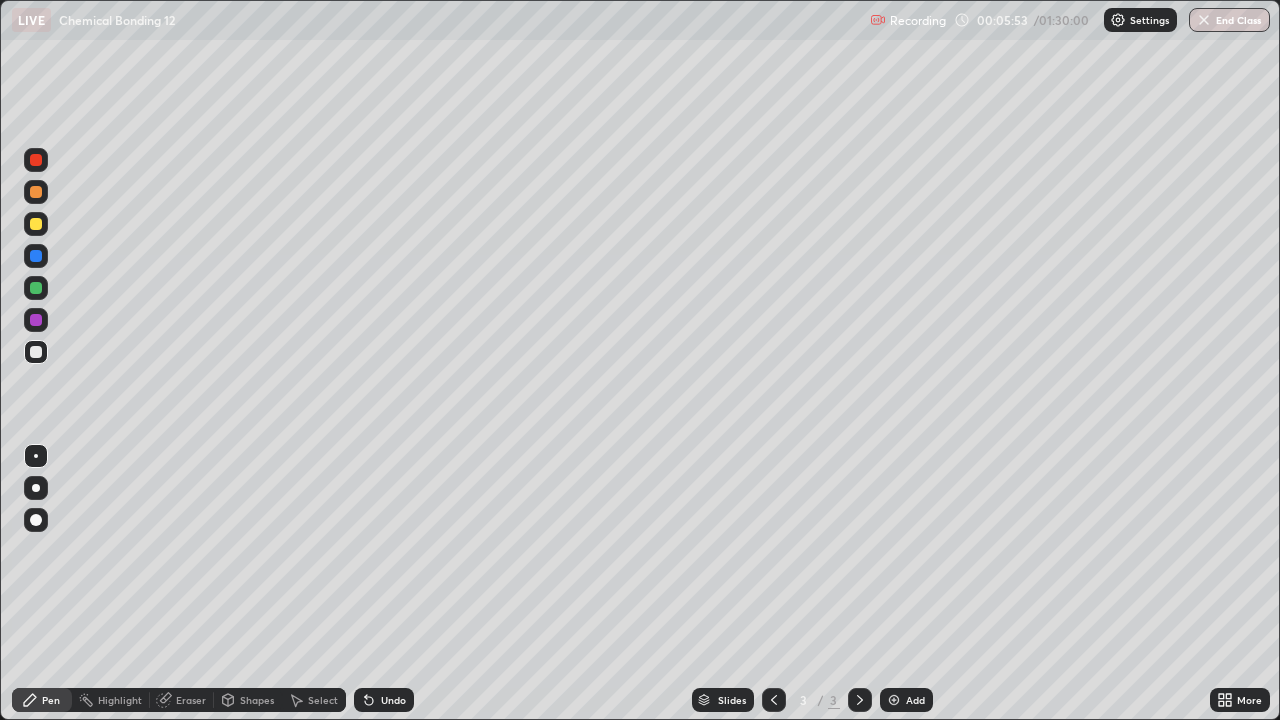 click on "Add" at bounding box center (915, 700) 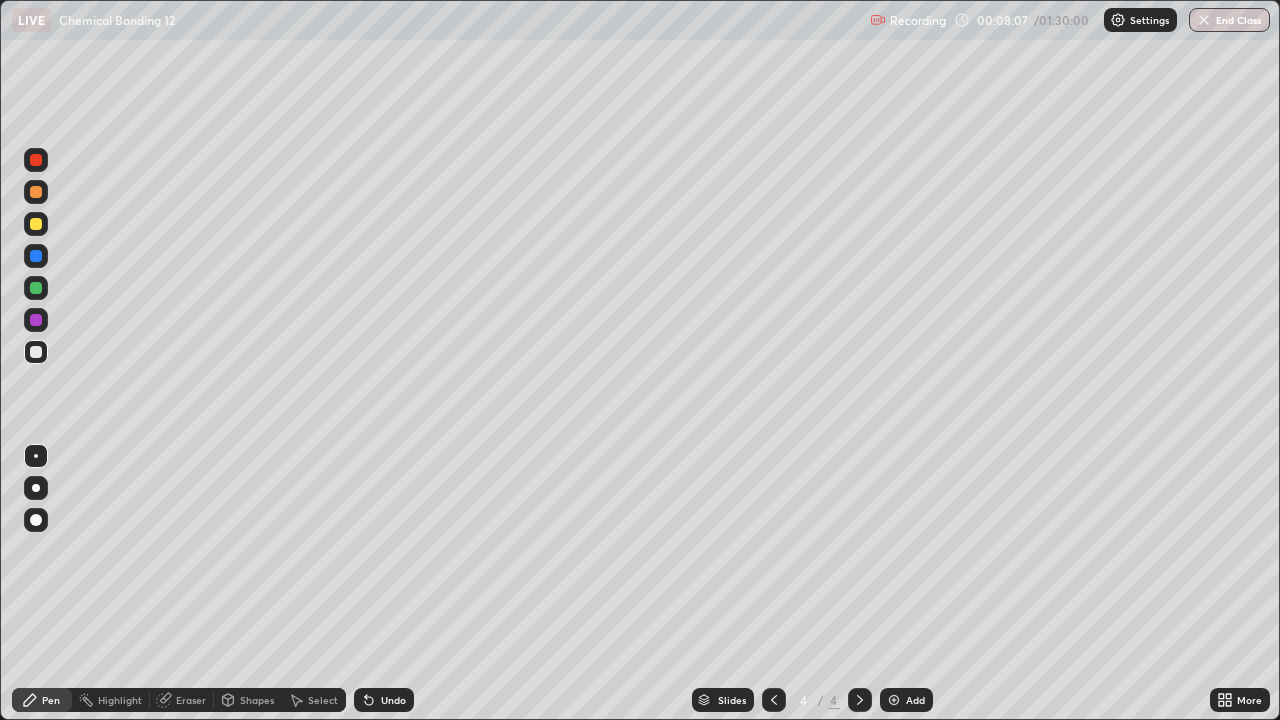 click on "Undo" at bounding box center (393, 700) 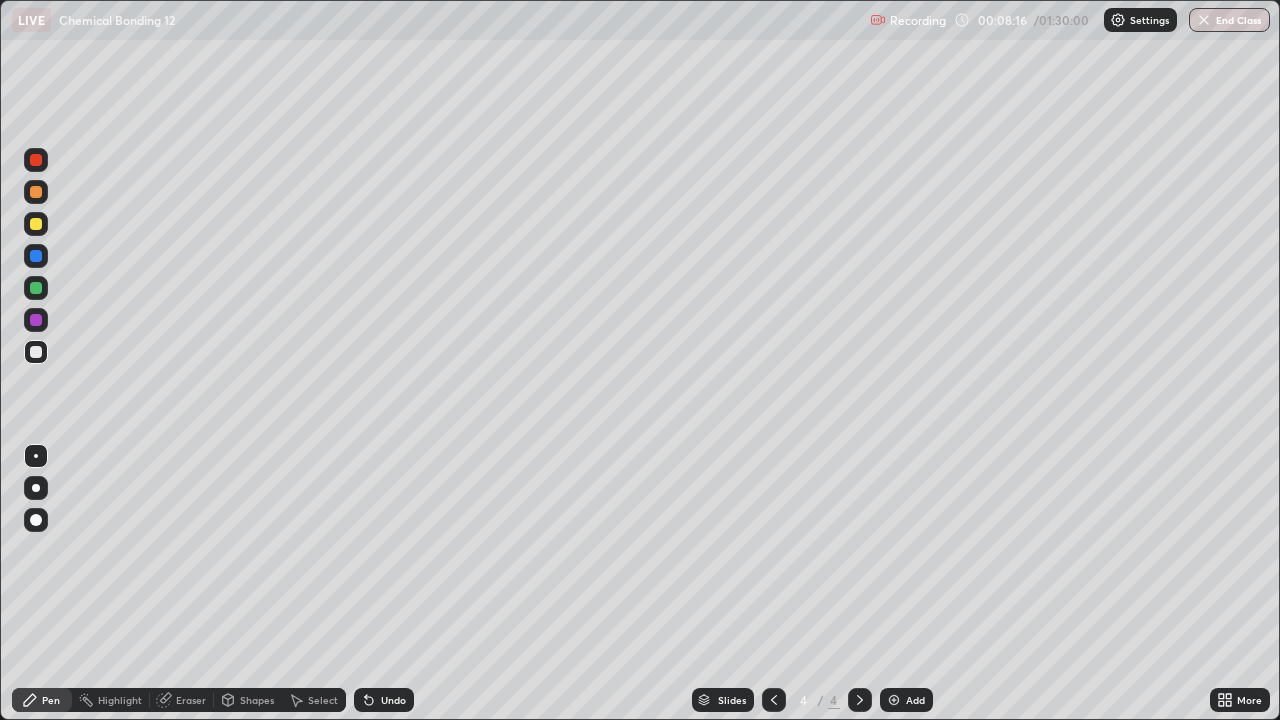 click on "Undo" at bounding box center [393, 700] 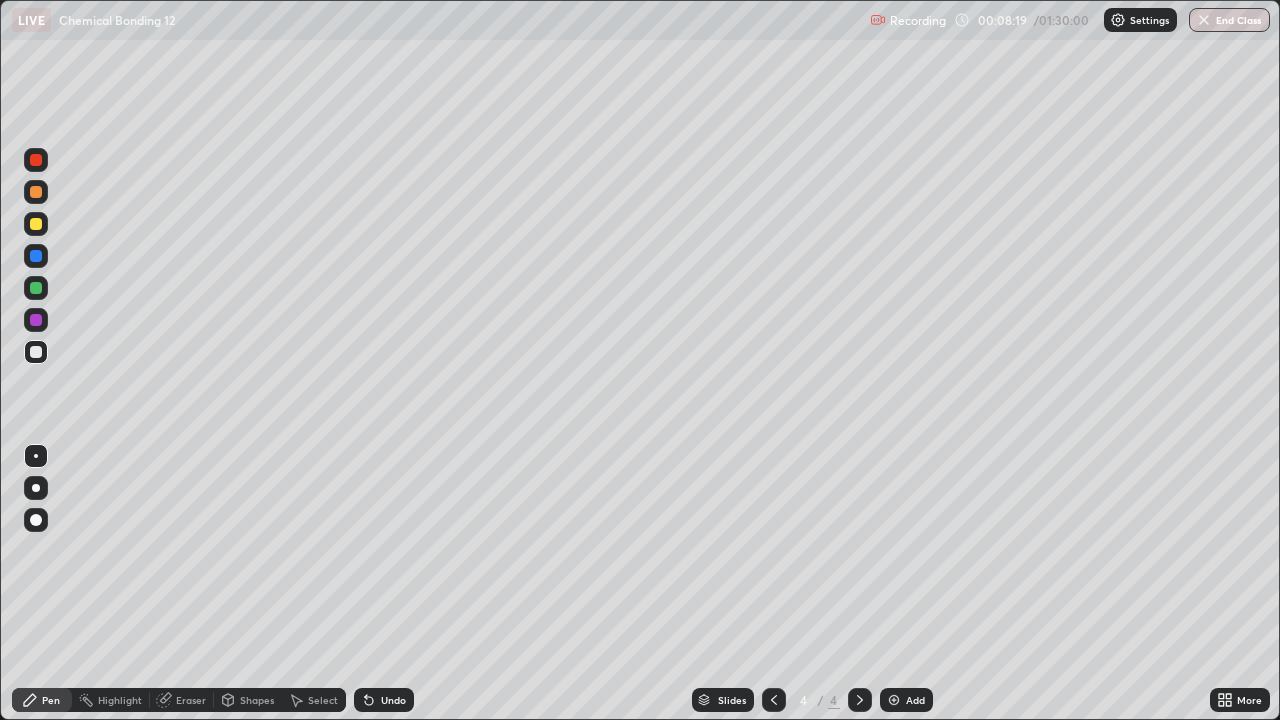 click on "Undo" at bounding box center [393, 700] 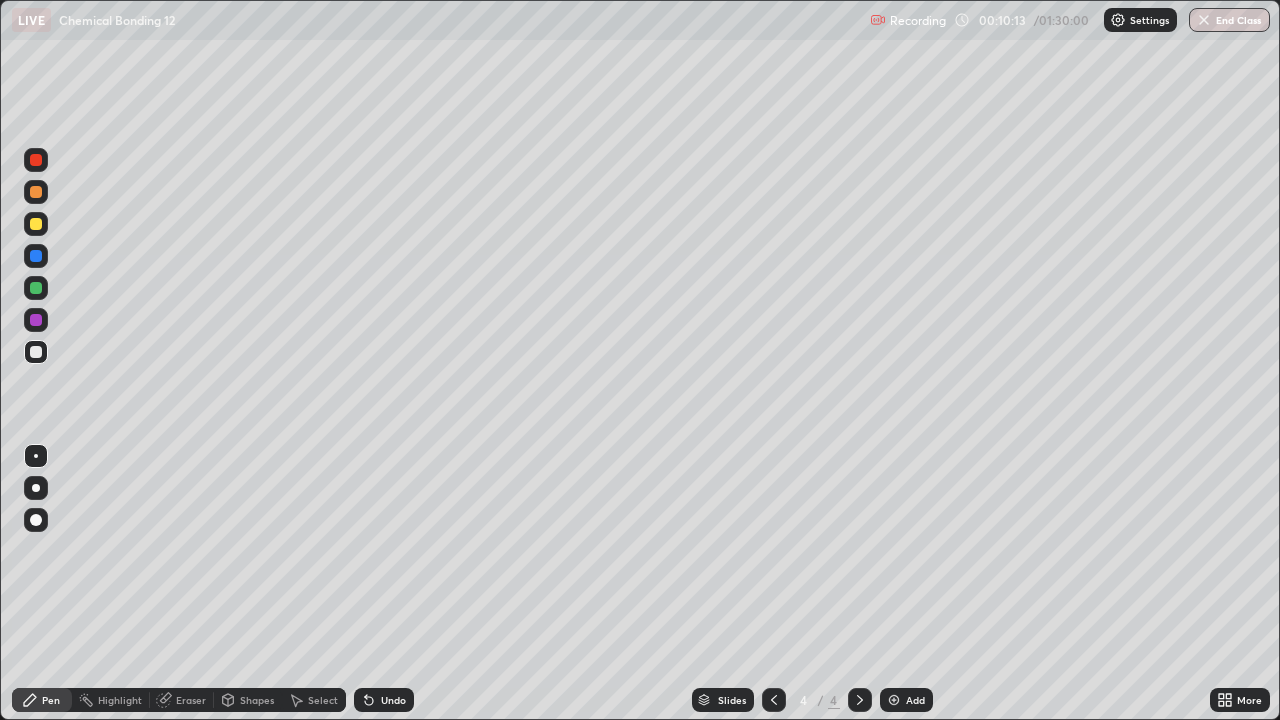 click 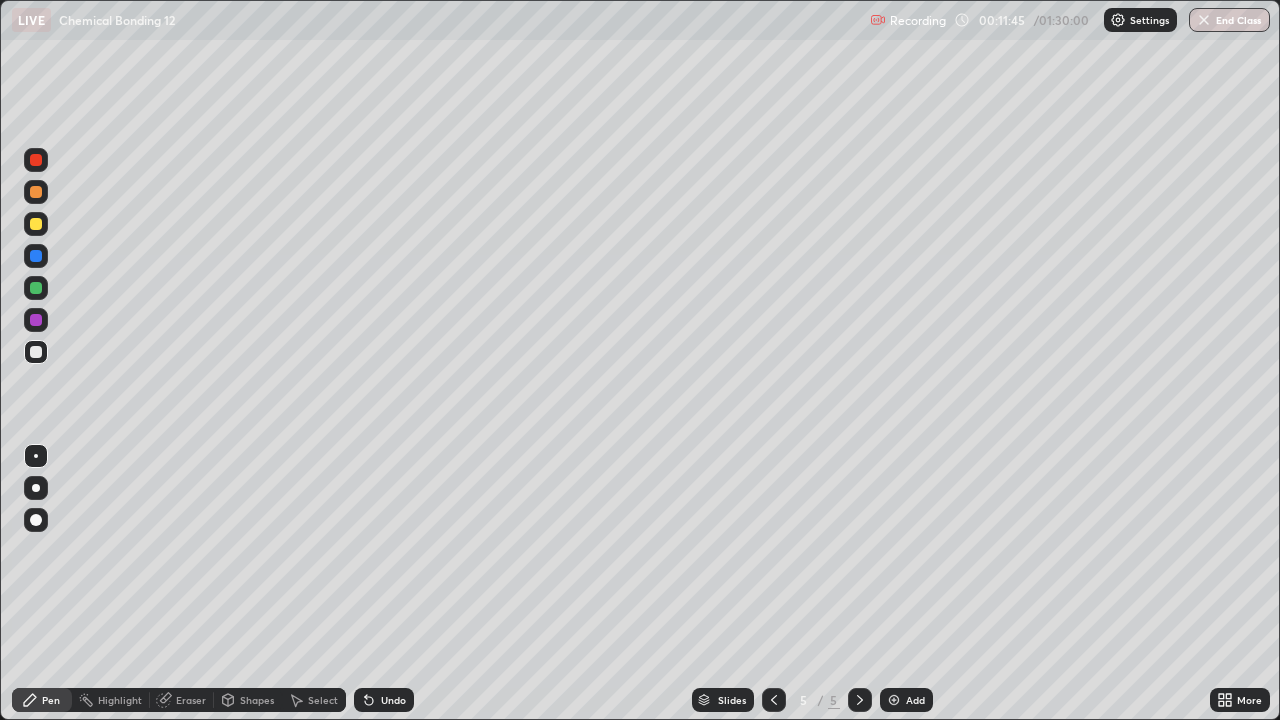 click 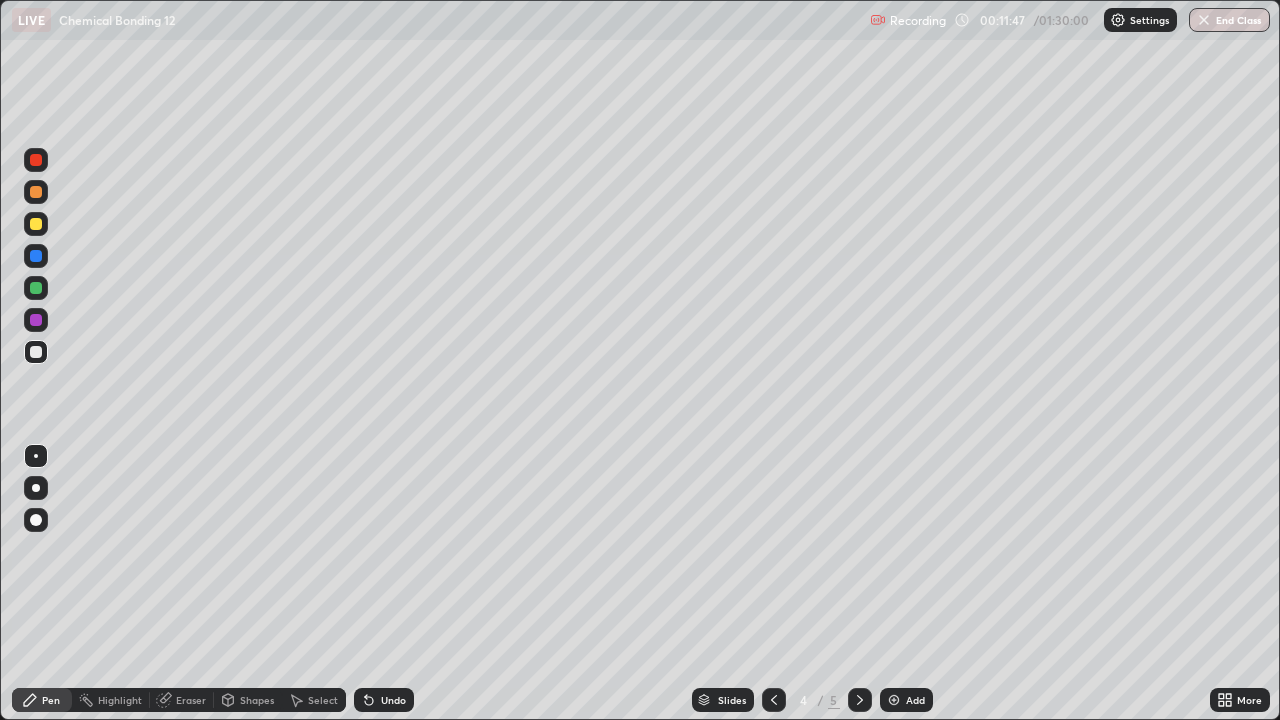 click at bounding box center [860, 700] 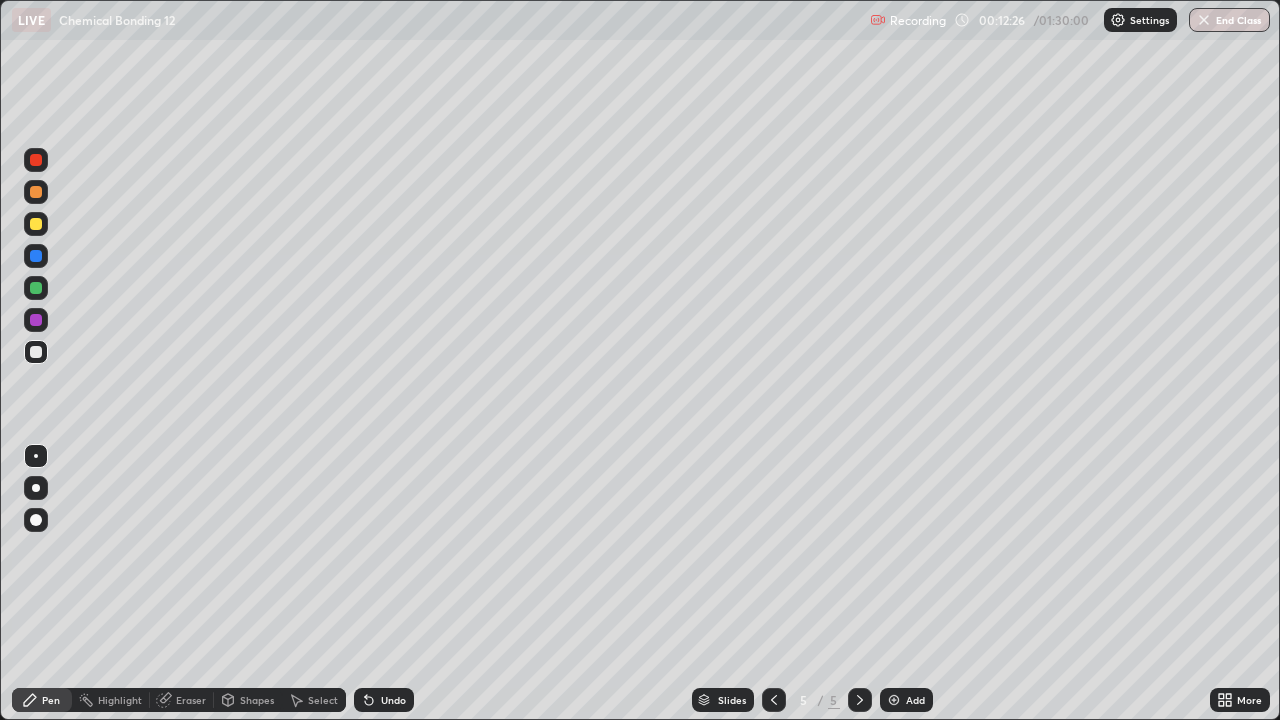 click on "Undo" at bounding box center (393, 700) 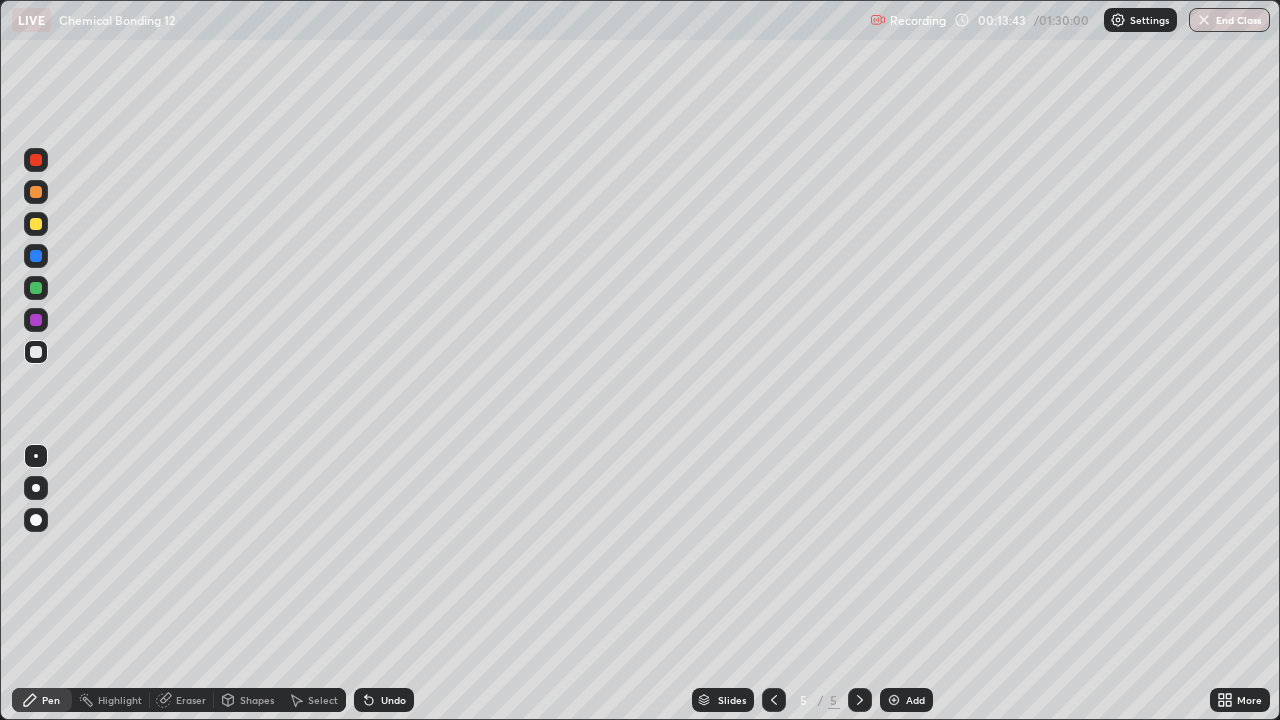 click on "Eraser" at bounding box center [191, 700] 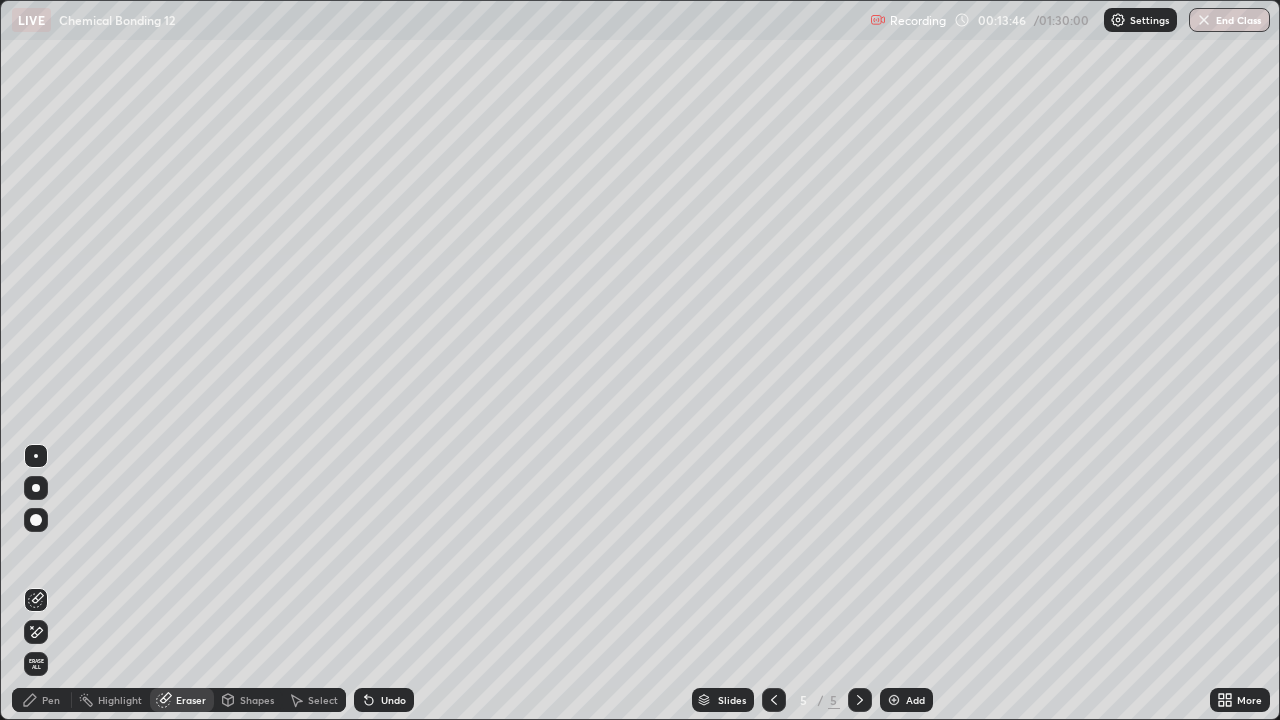 click on "Pen" at bounding box center (51, 700) 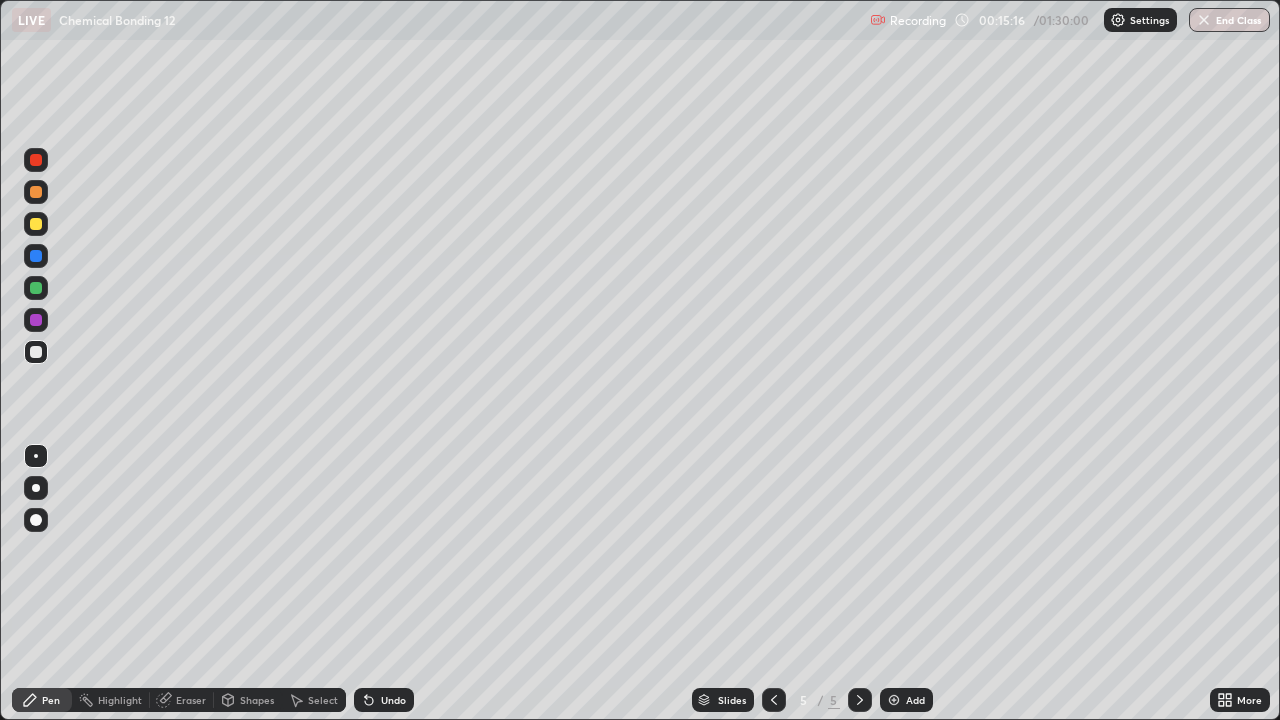 click at bounding box center (774, 700) 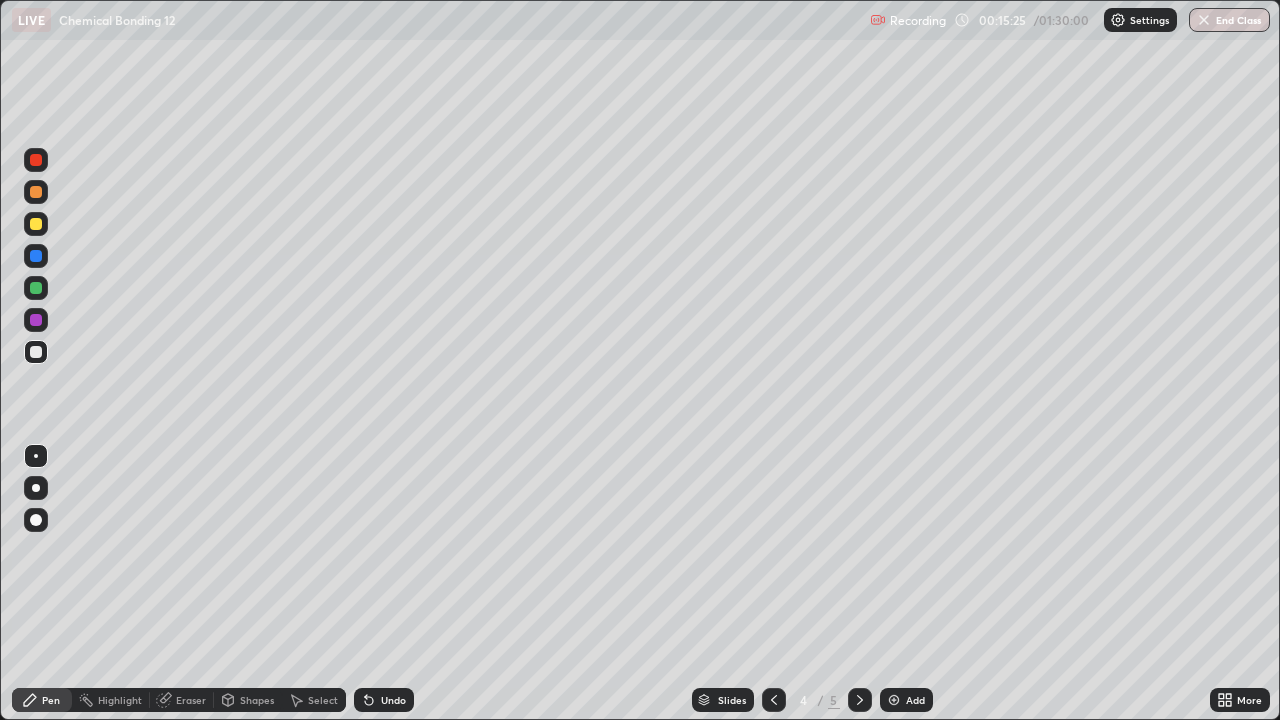 click 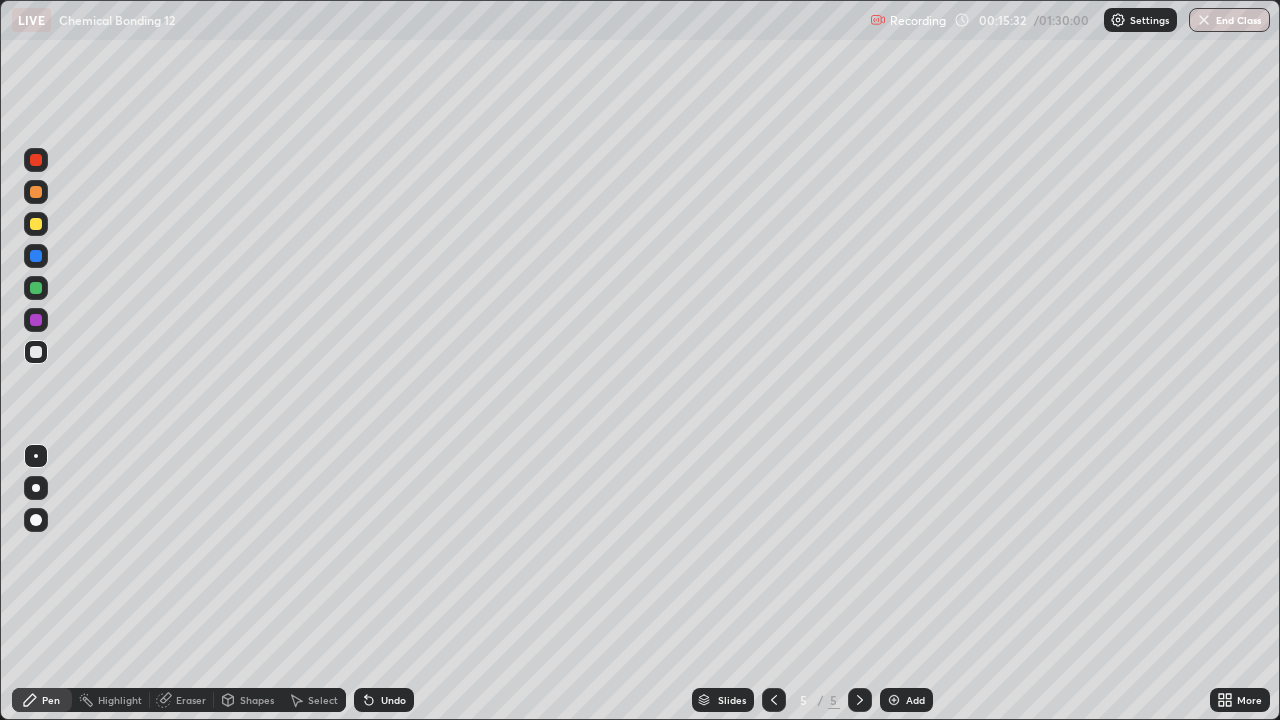 click 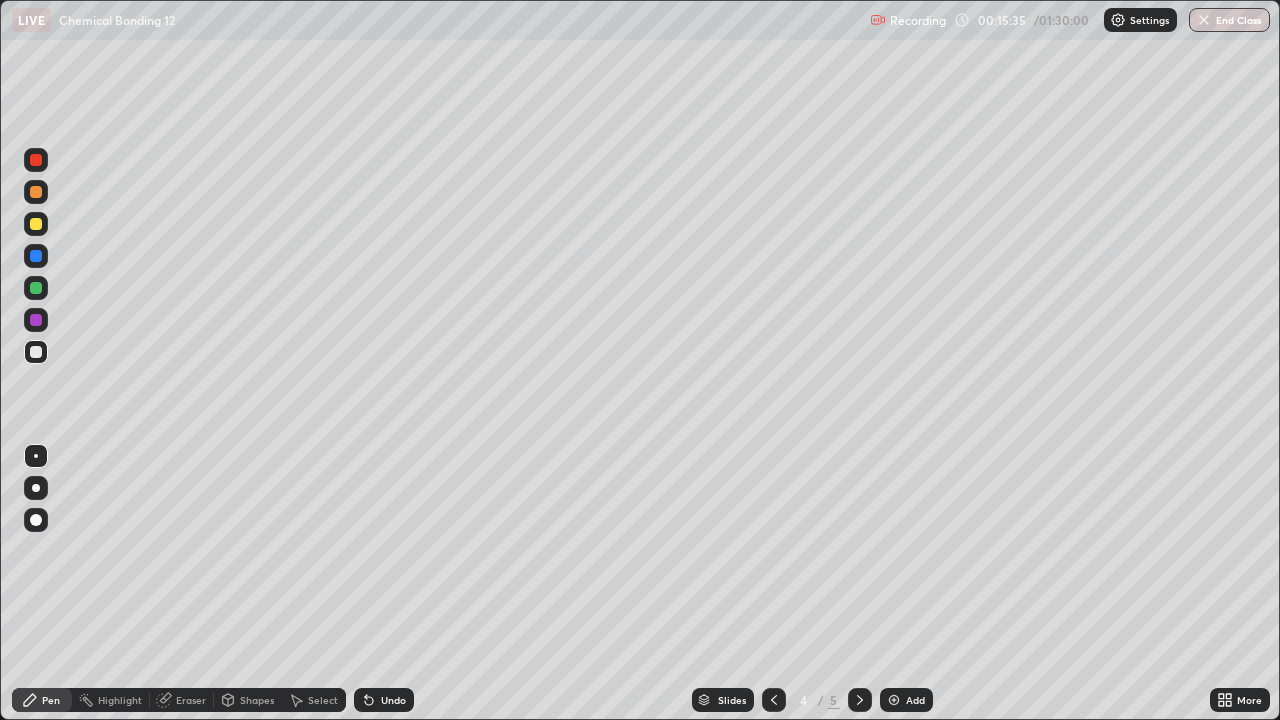 click 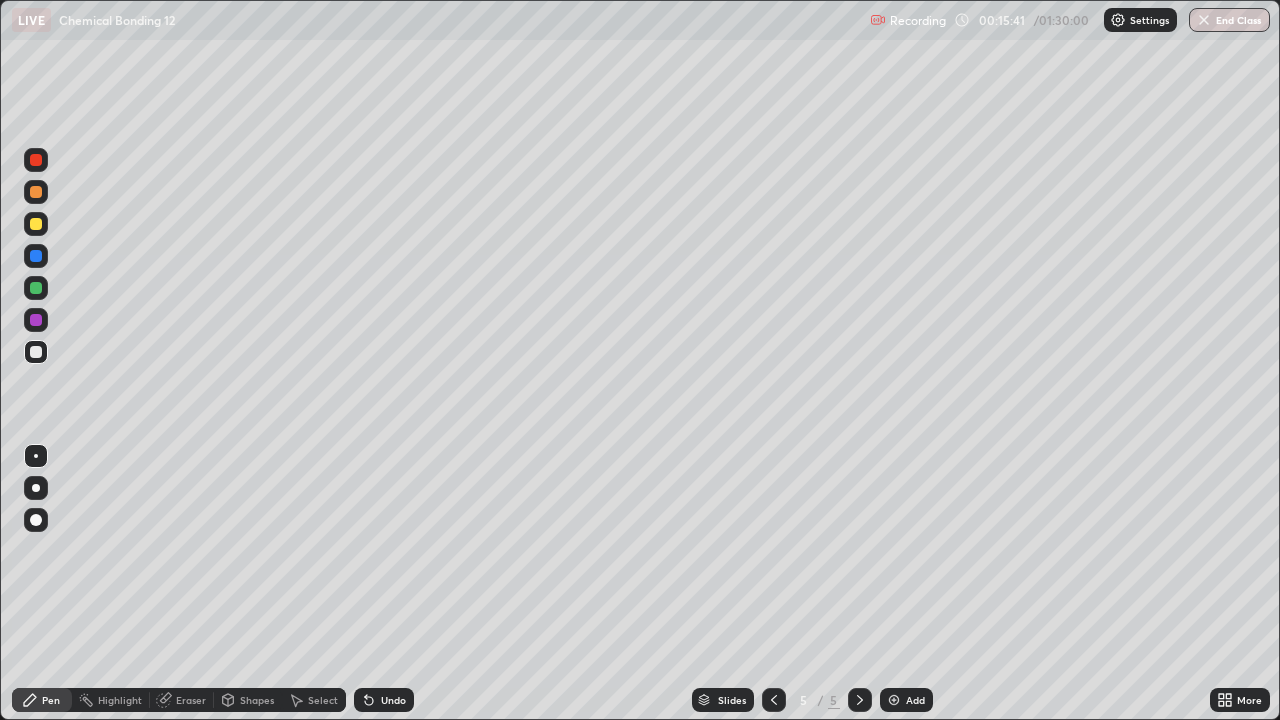 click at bounding box center (774, 700) 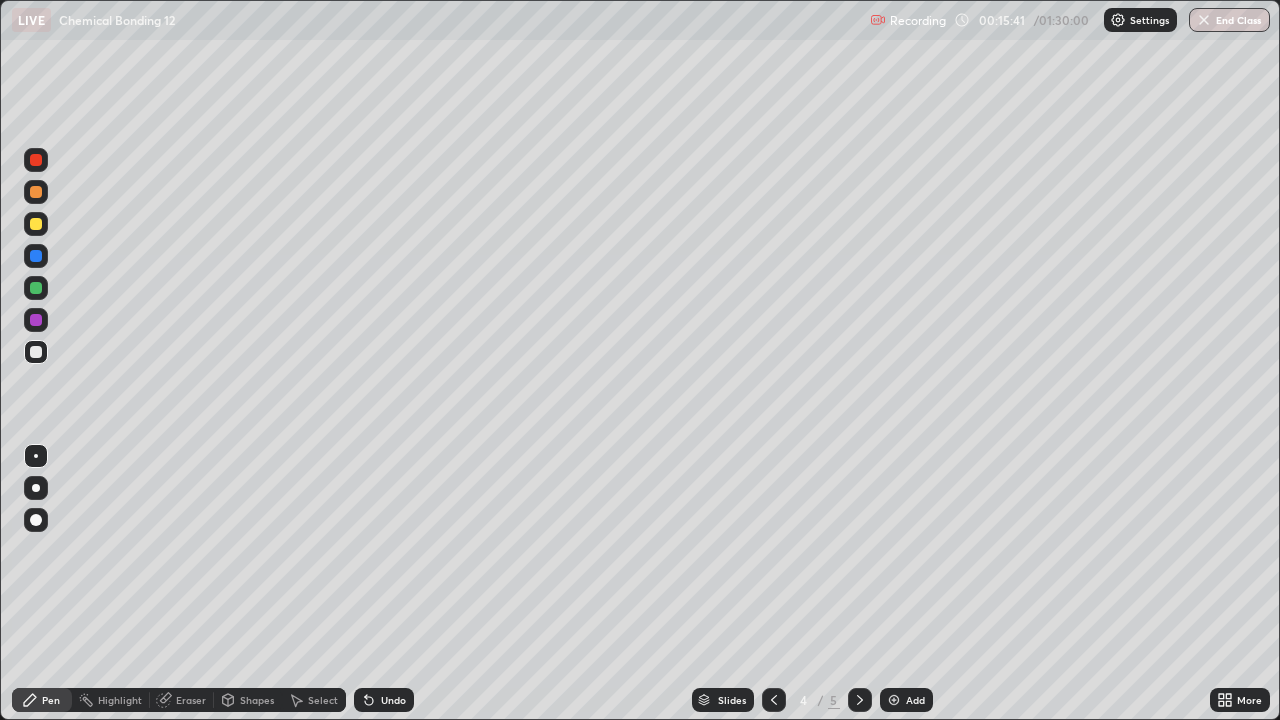 click at bounding box center (774, 700) 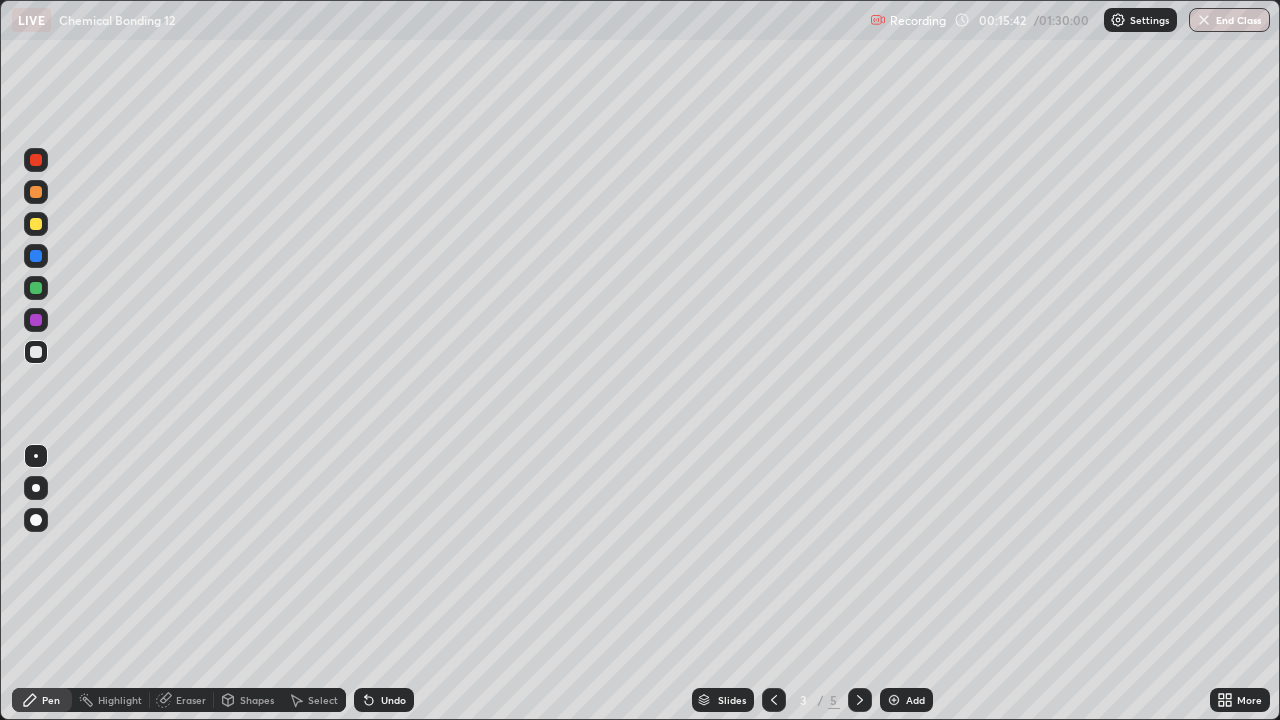 click at bounding box center [860, 700] 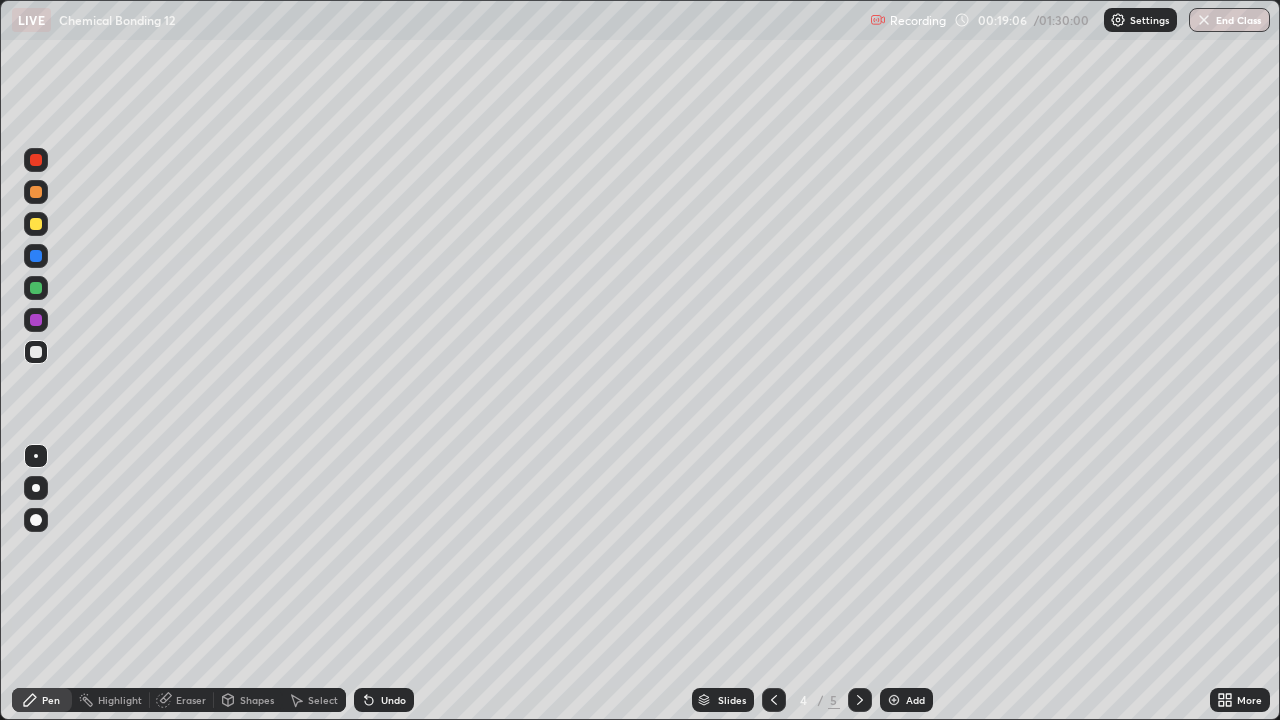 click 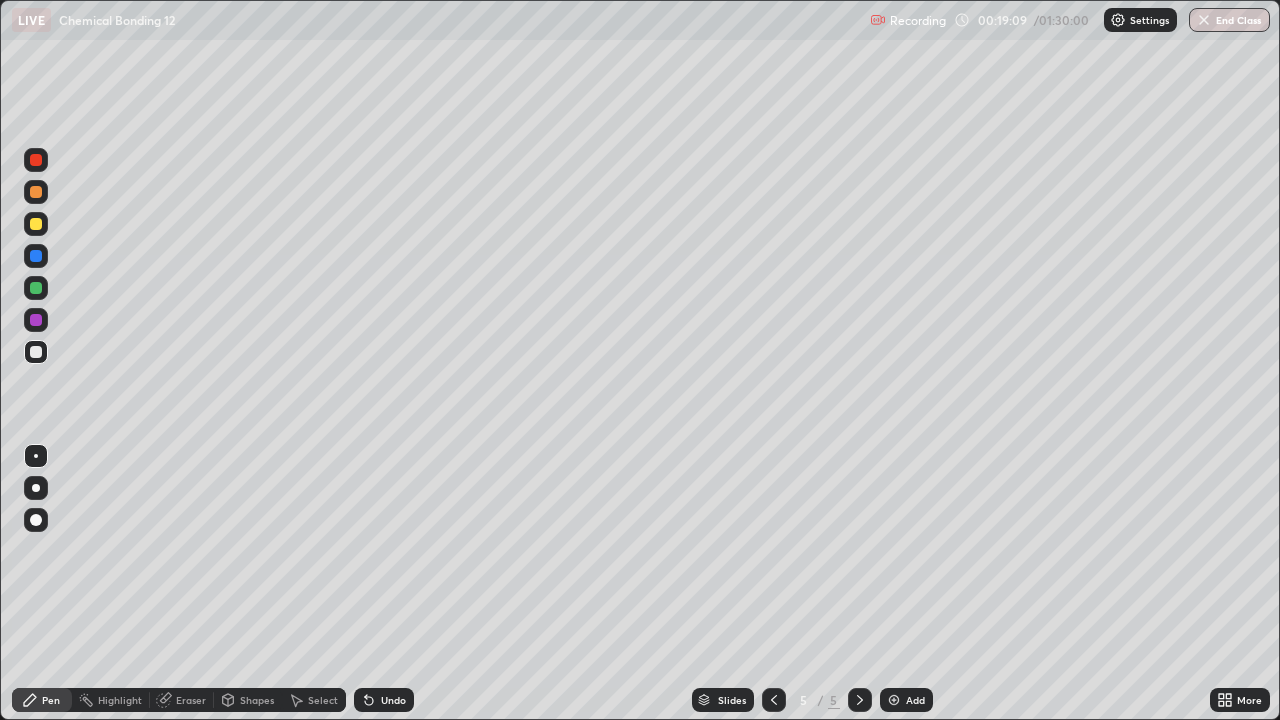 click at bounding box center (774, 700) 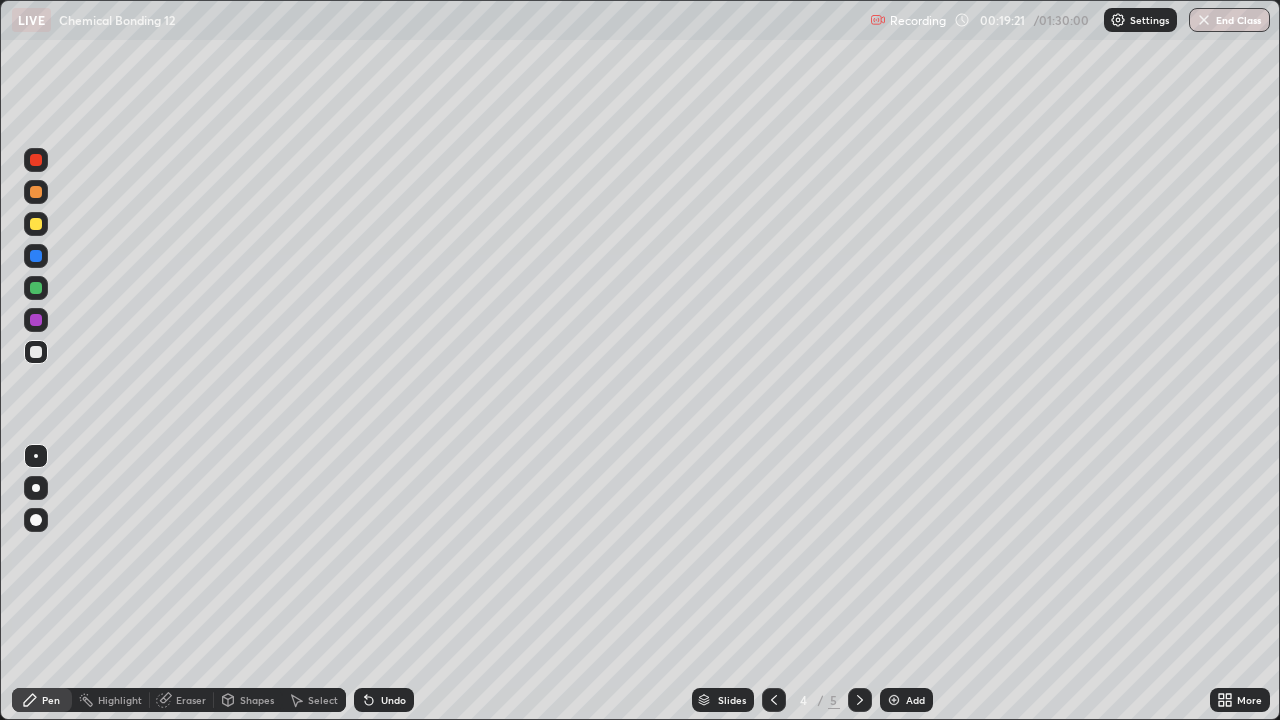 click 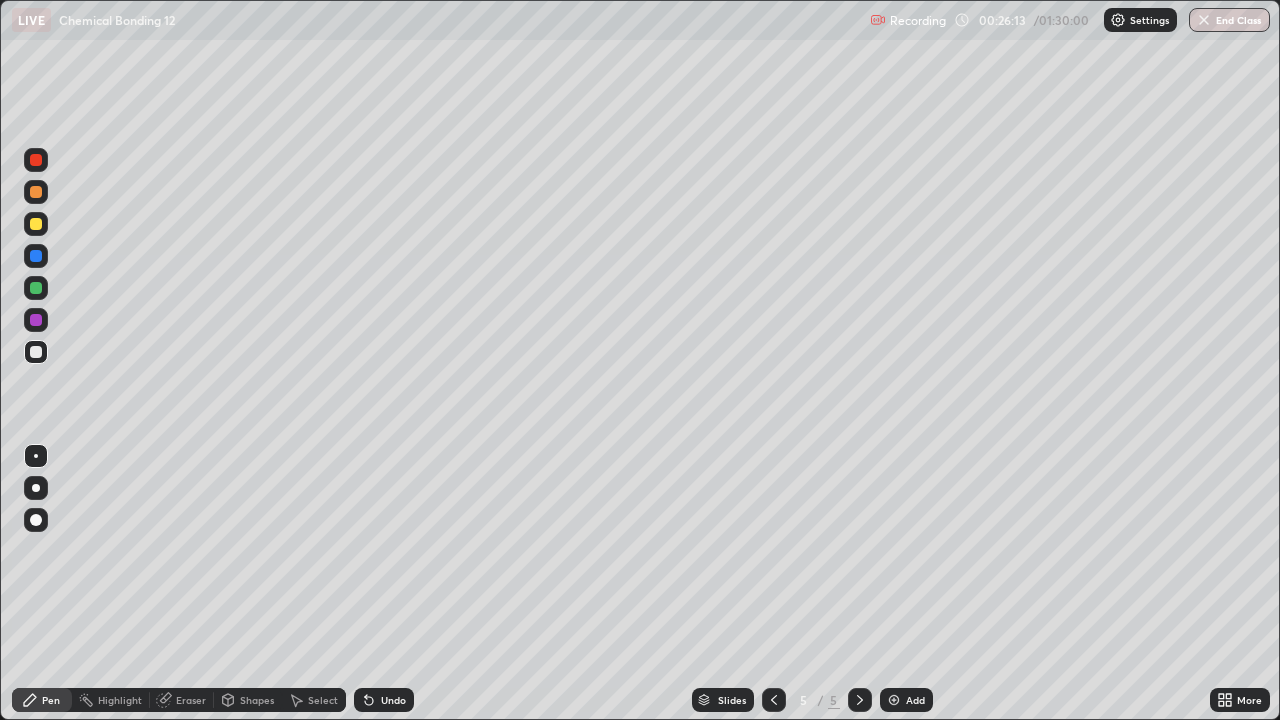 click on "Add" at bounding box center [906, 700] 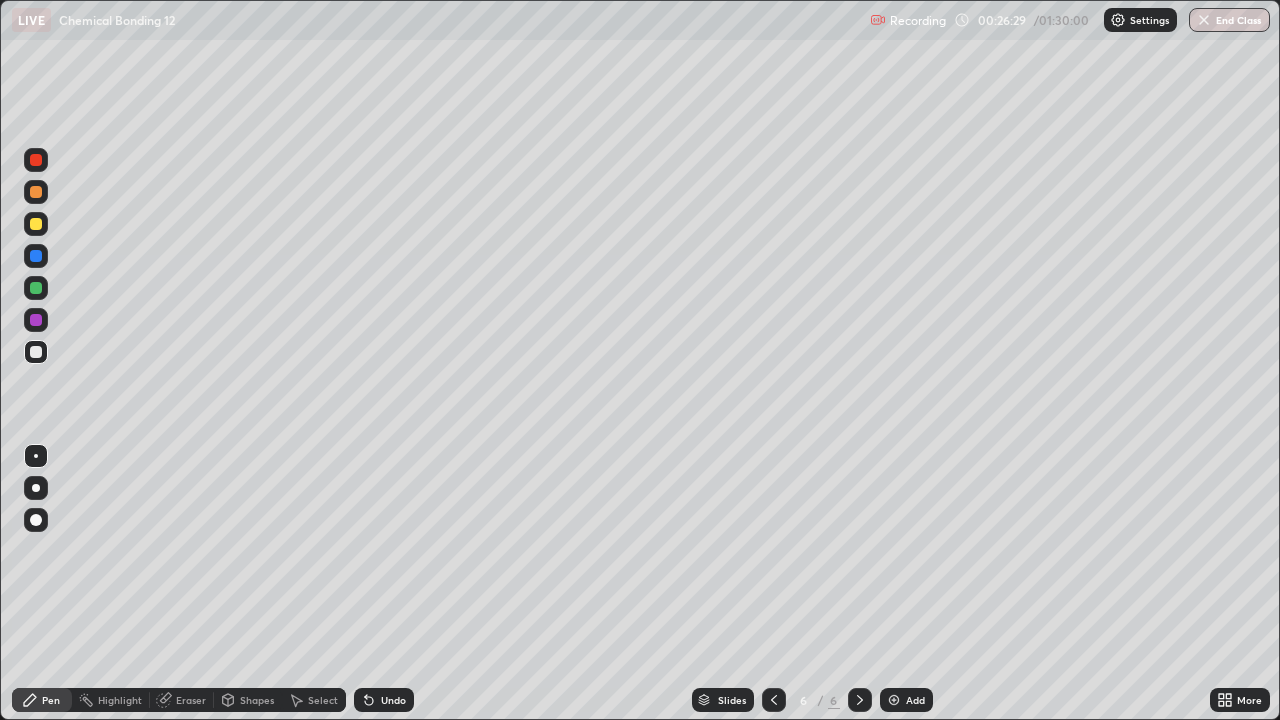 click at bounding box center (36, 224) 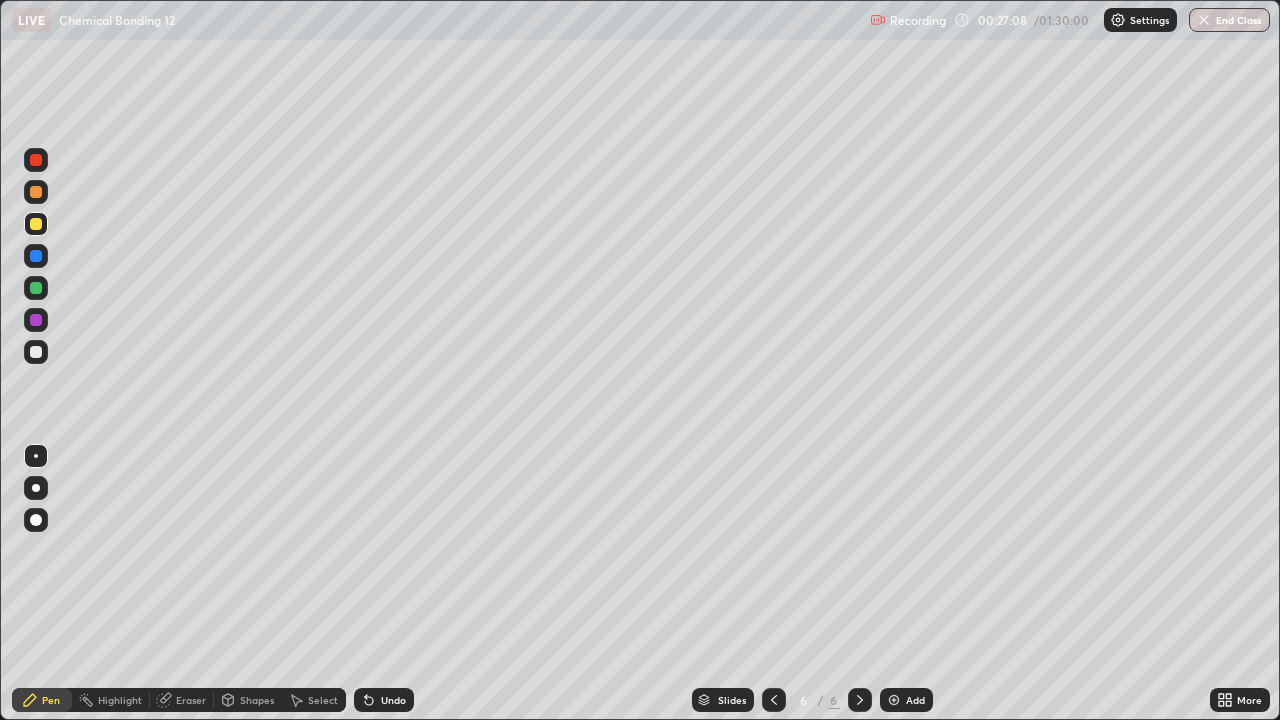 click on "Undo" at bounding box center (393, 700) 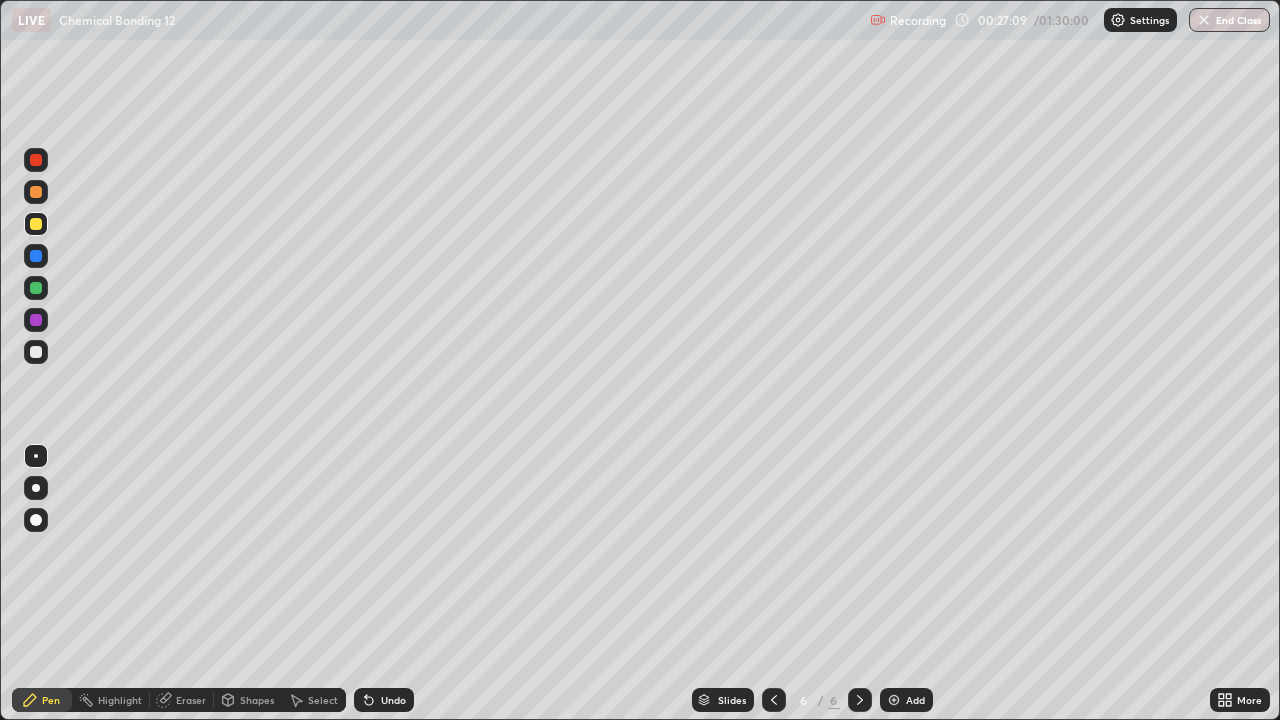 click on "Undo" at bounding box center [393, 700] 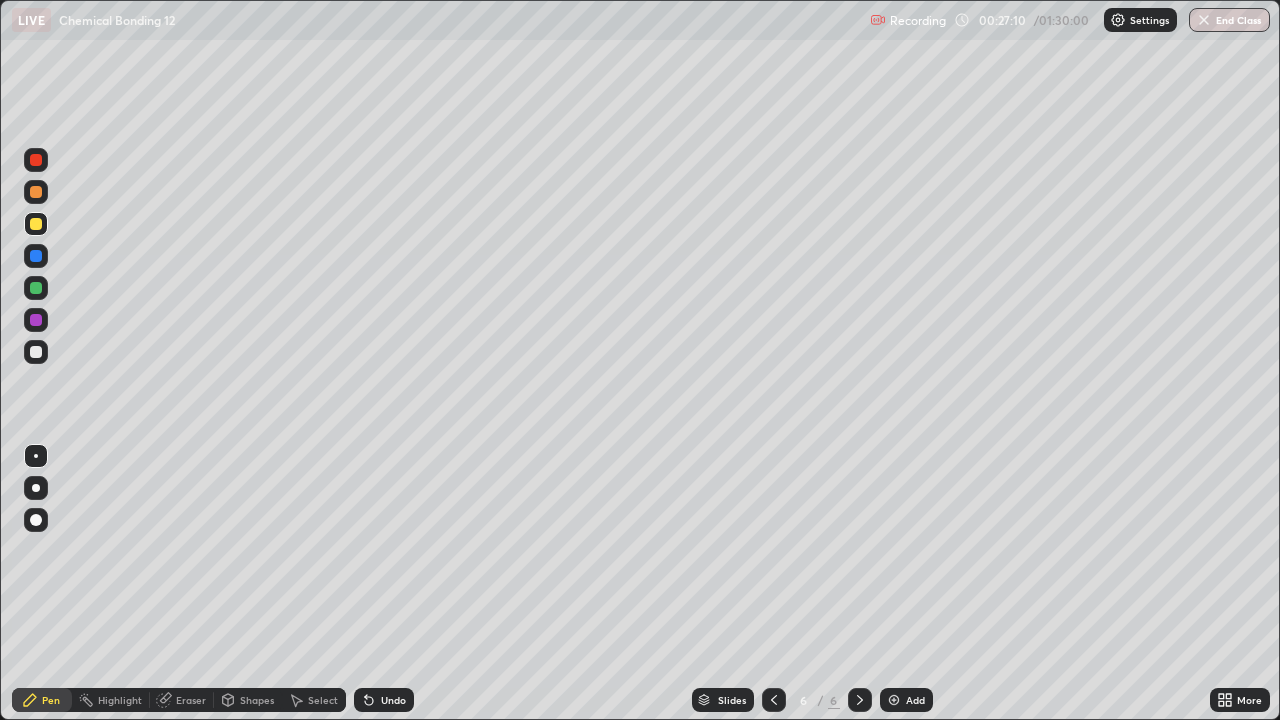 click on "Undo" at bounding box center (384, 700) 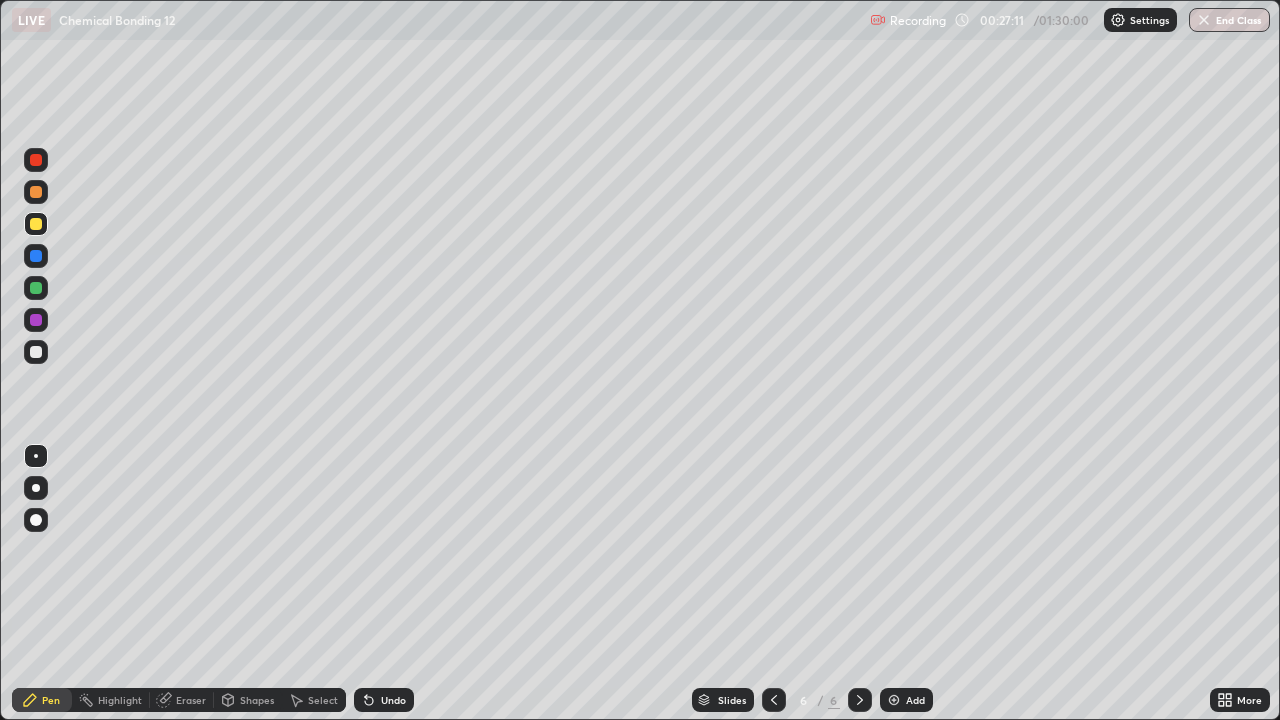 click on "Undo" at bounding box center (393, 700) 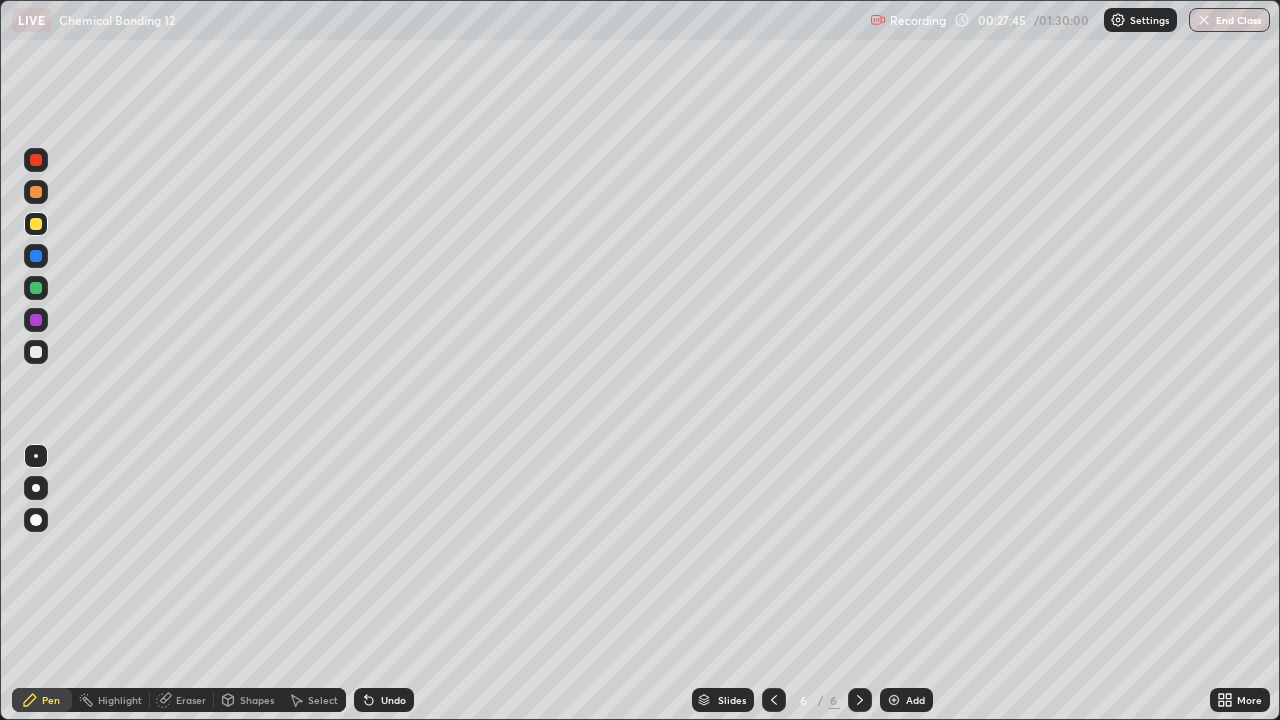 click on "Undo" at bounding box center [393, 700] 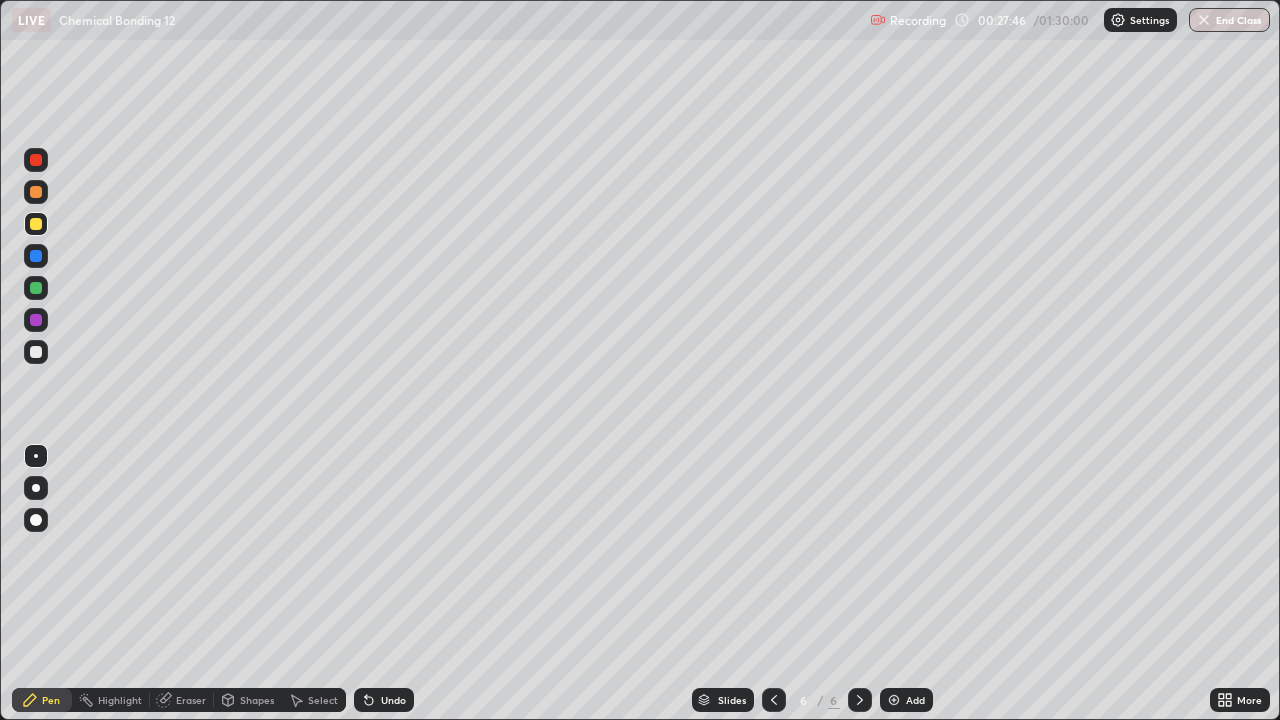 click on "Undo" at bounding box center (393, 700) 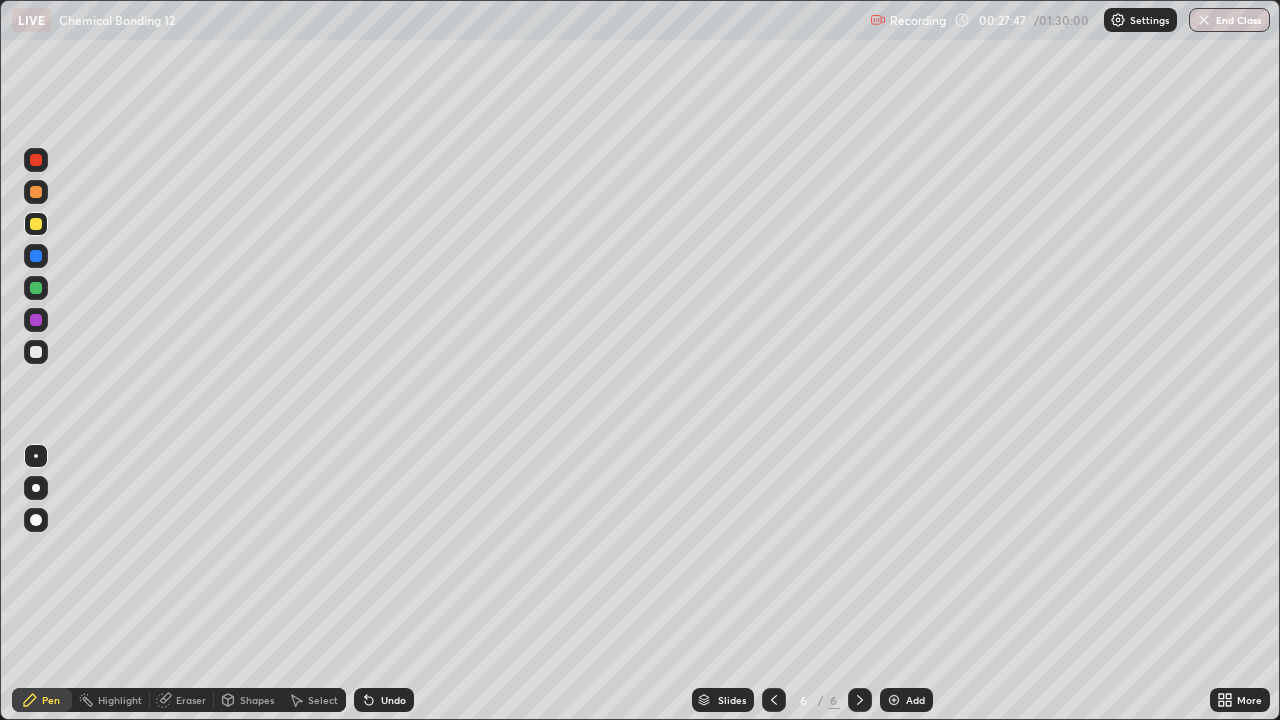 click on "Undo" at bounding box center (393, 700) 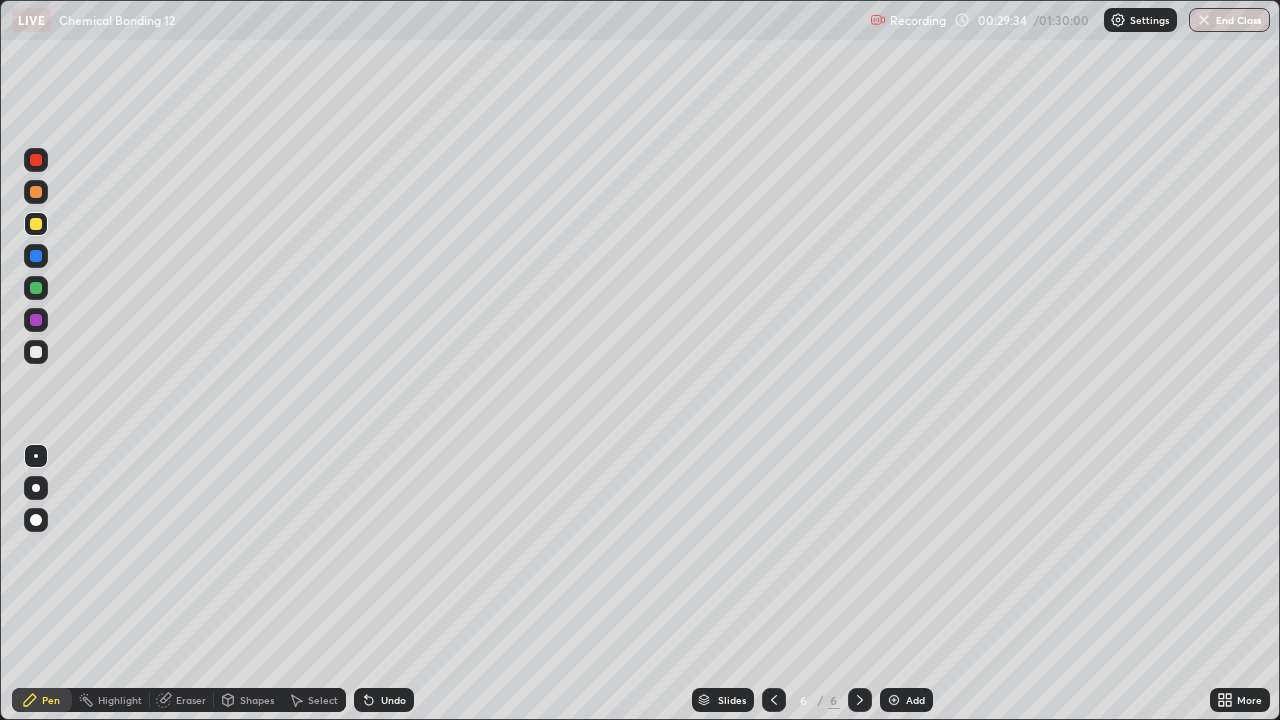 click on "Eraser" at bounding box center (191, 700) 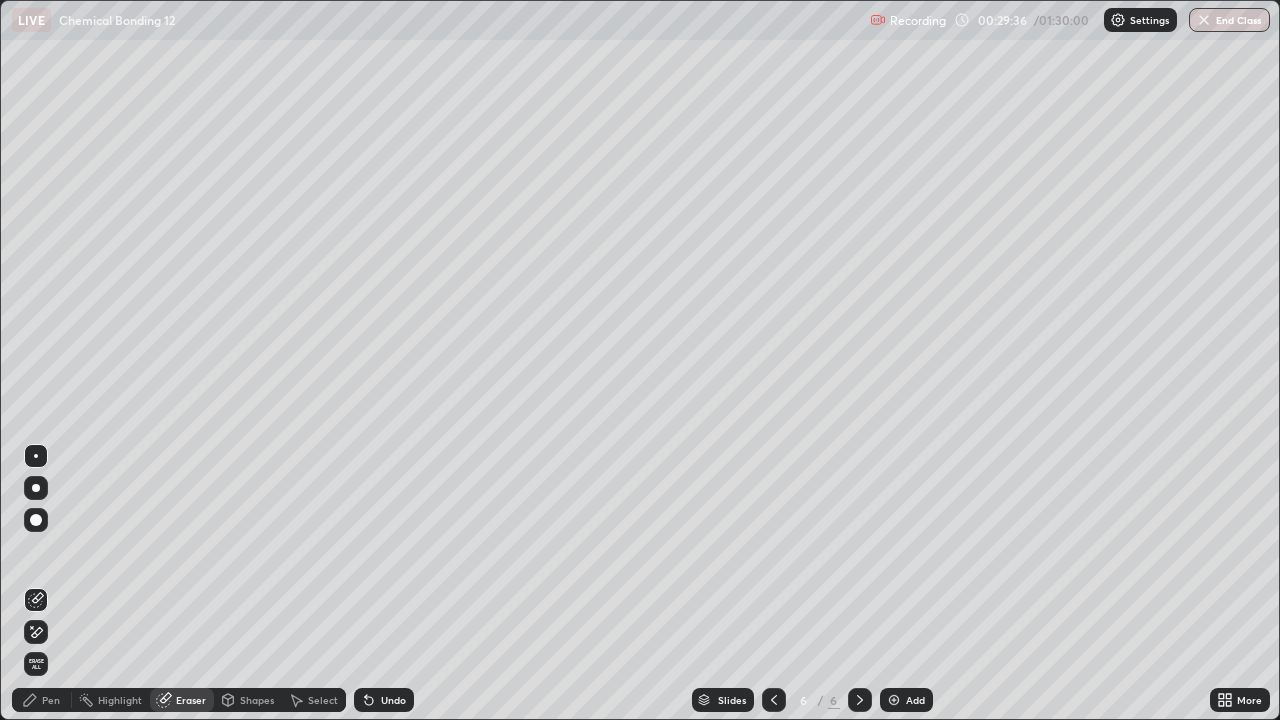 click on "Select" at bounding box center (323, 700) 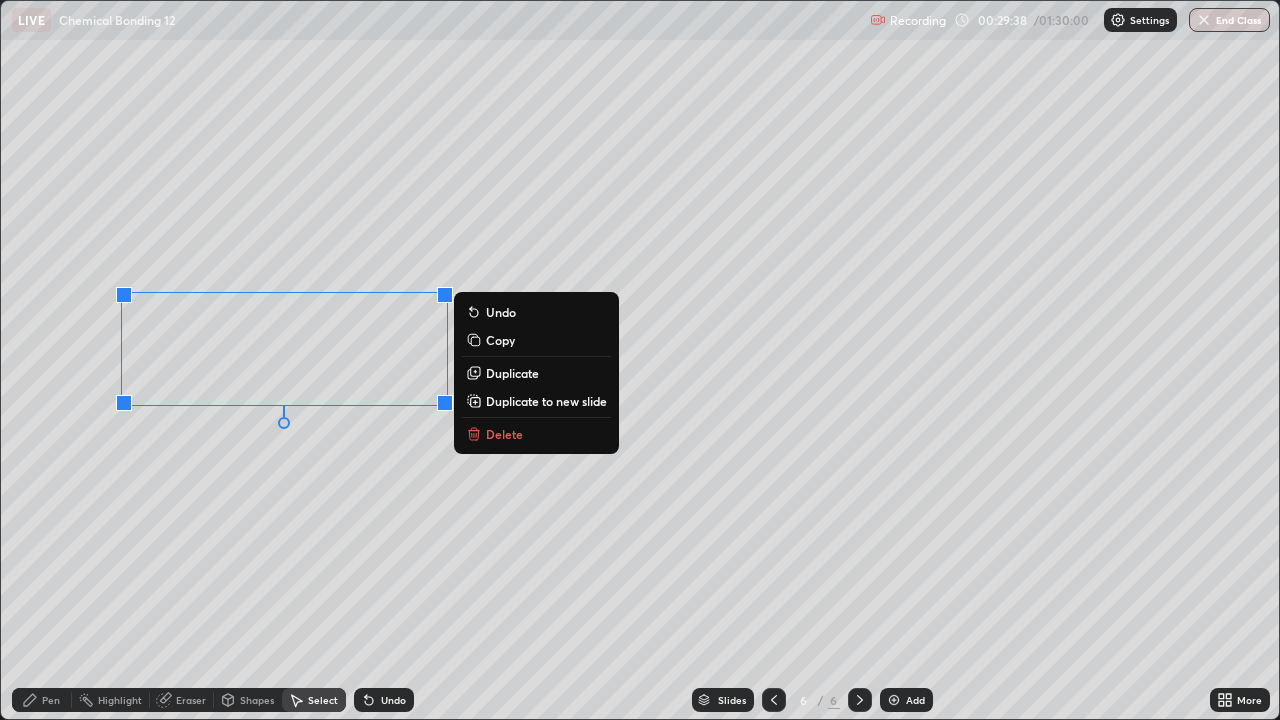 click on "Delete" at bounding box center (536, 434) 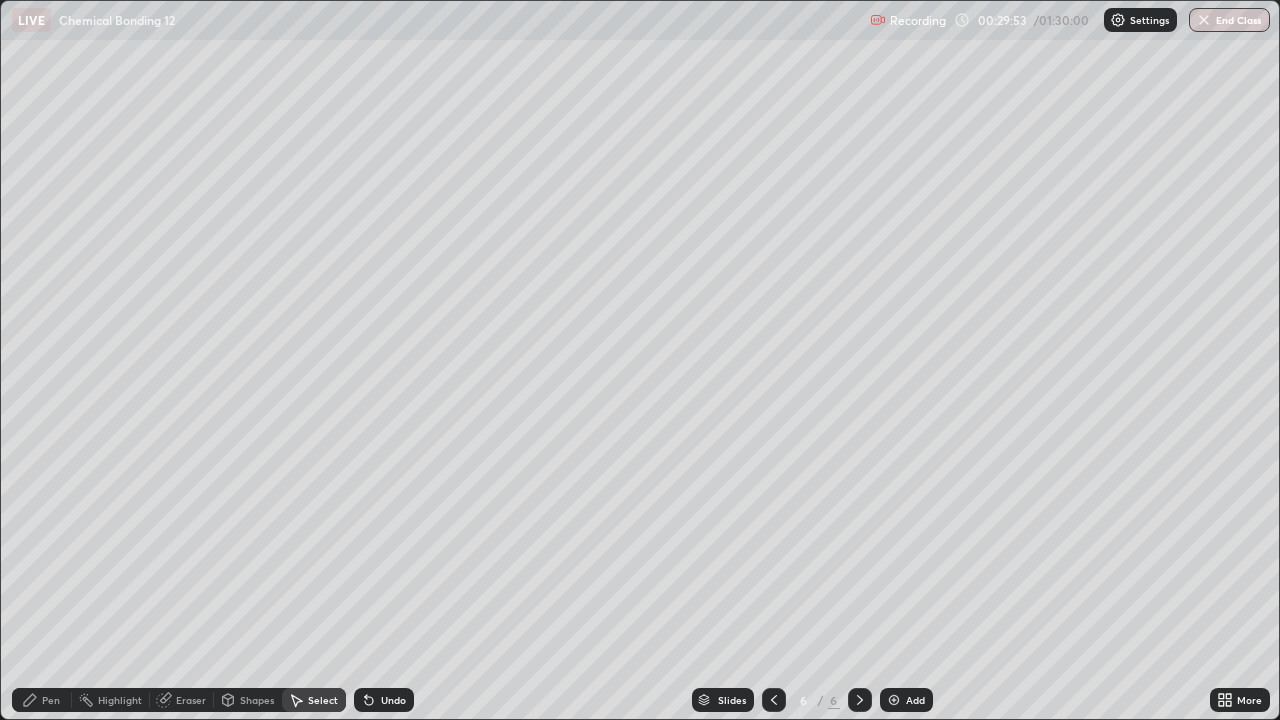 click on "Pen" at bounding box center (51, 700) 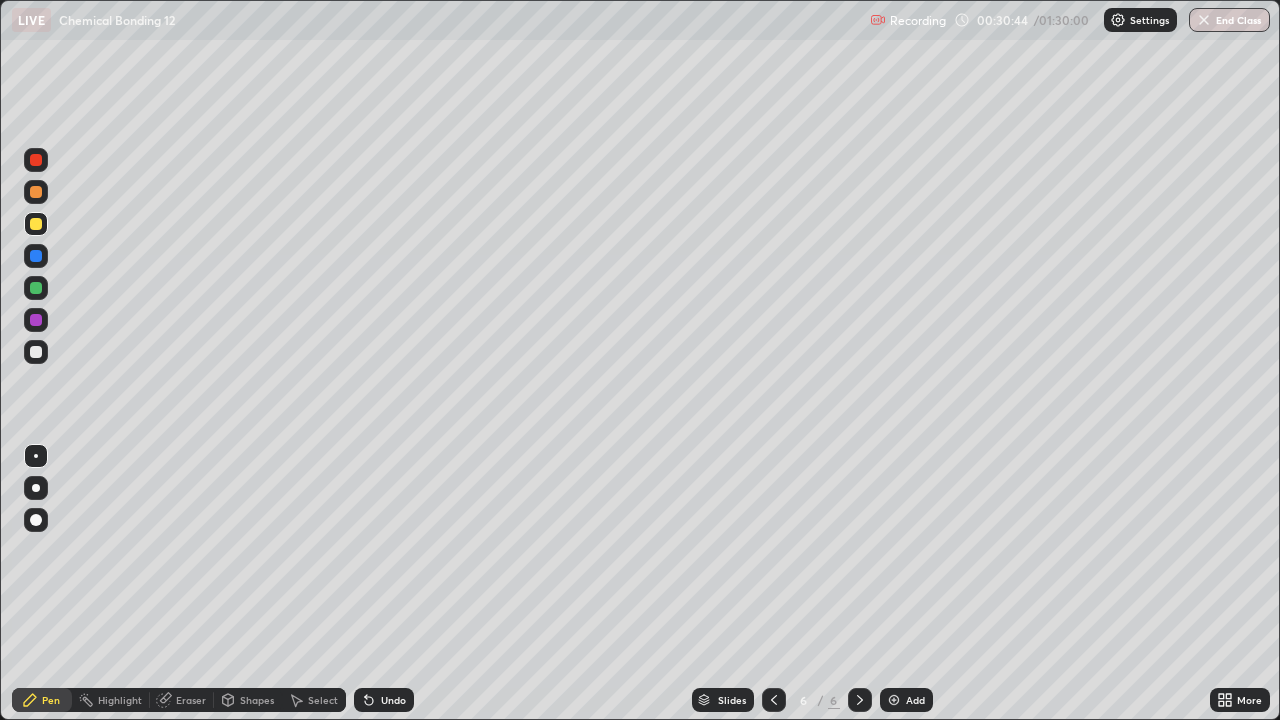 click on "Eraser" at bounding box center [191, 700] 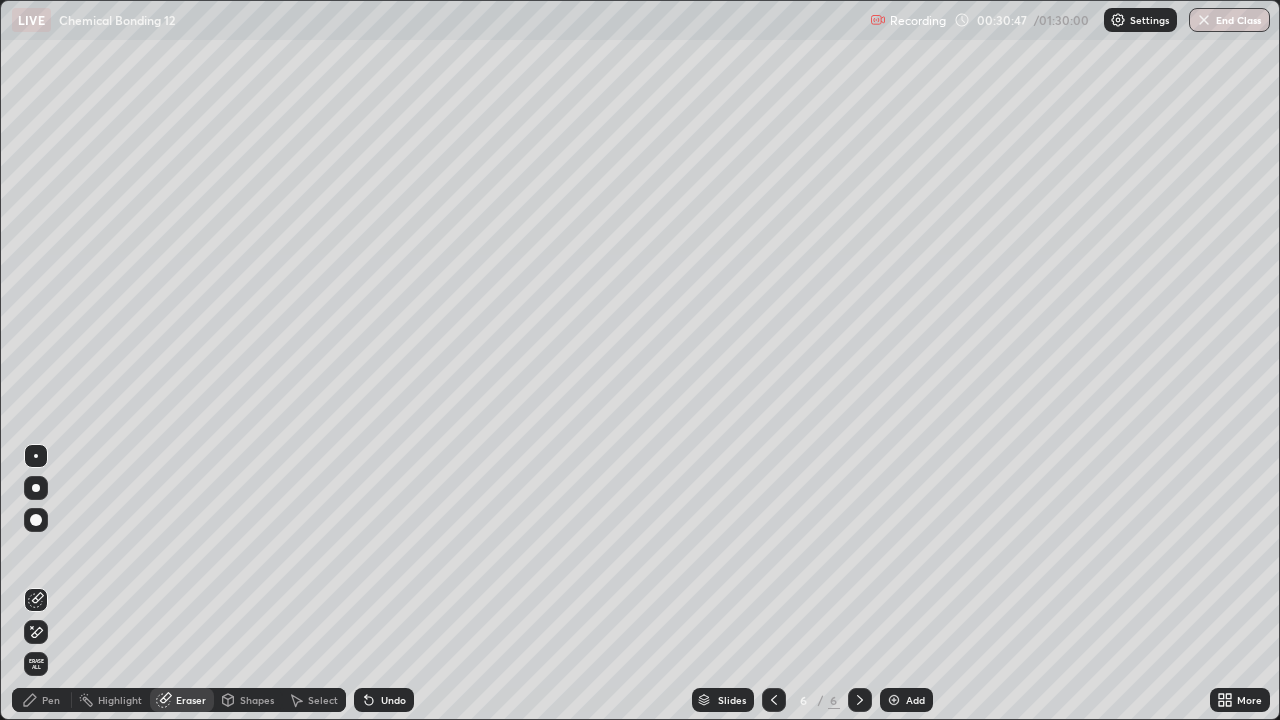 click on "Pen" at bounding box center [51, 700] 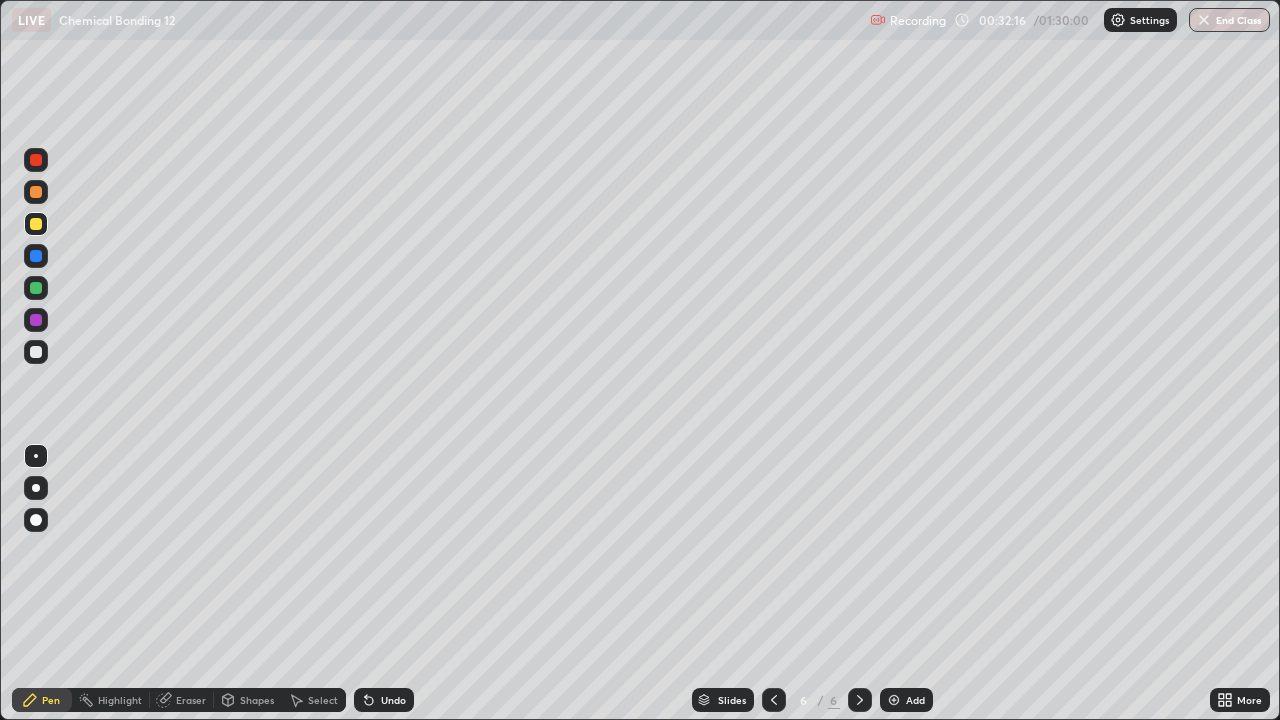 click at bounding box center (36, 320) 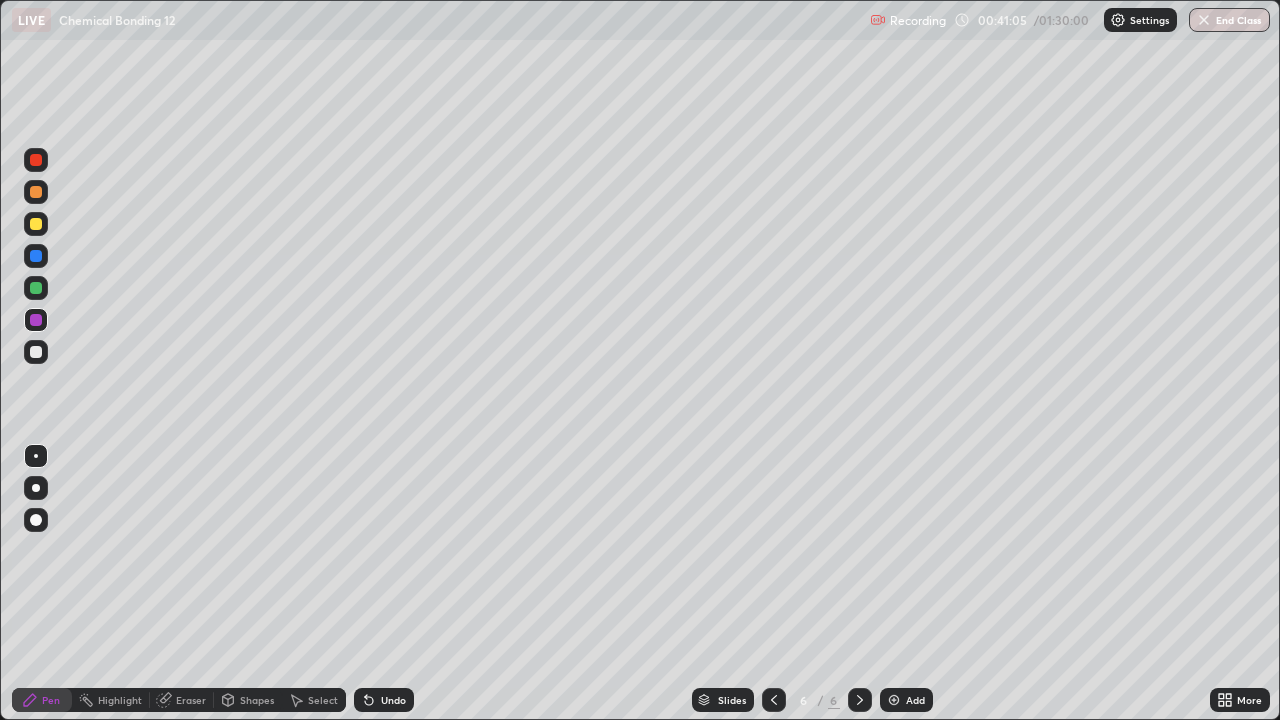 click at bounding box center (860, 700) 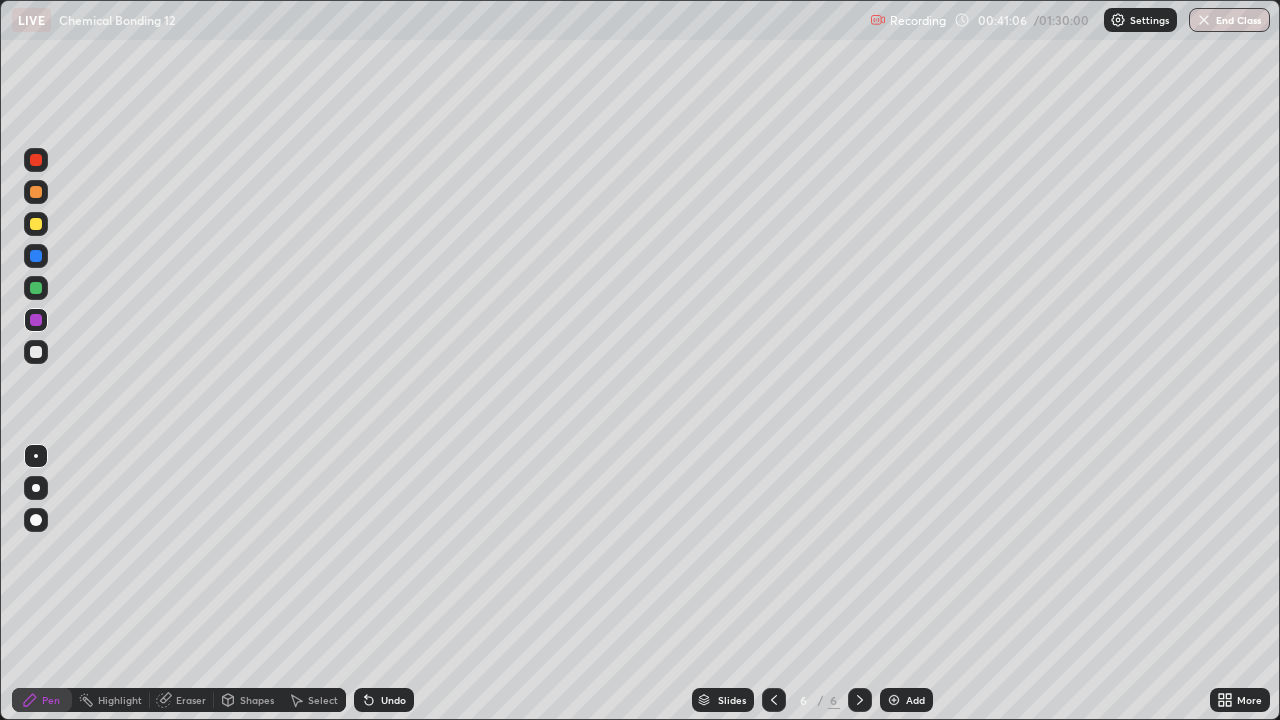 click at bounding box center (894, 700) 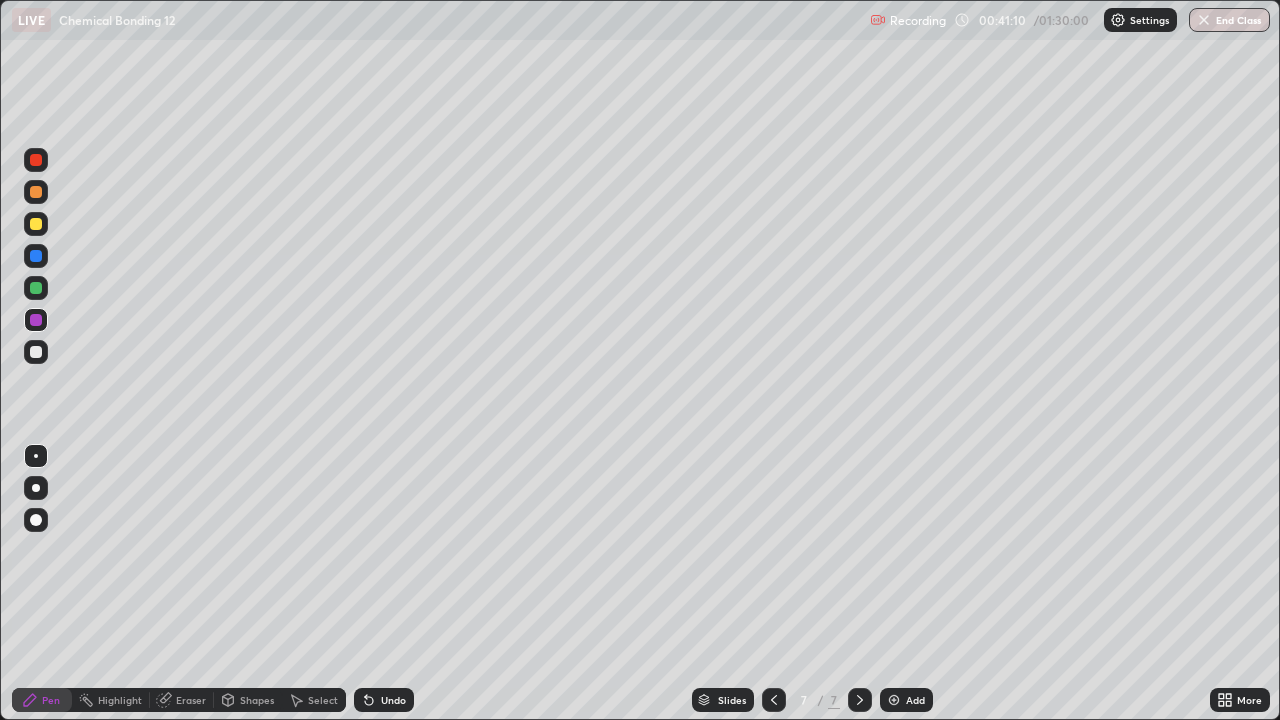 click at bounding box center (36, 288) 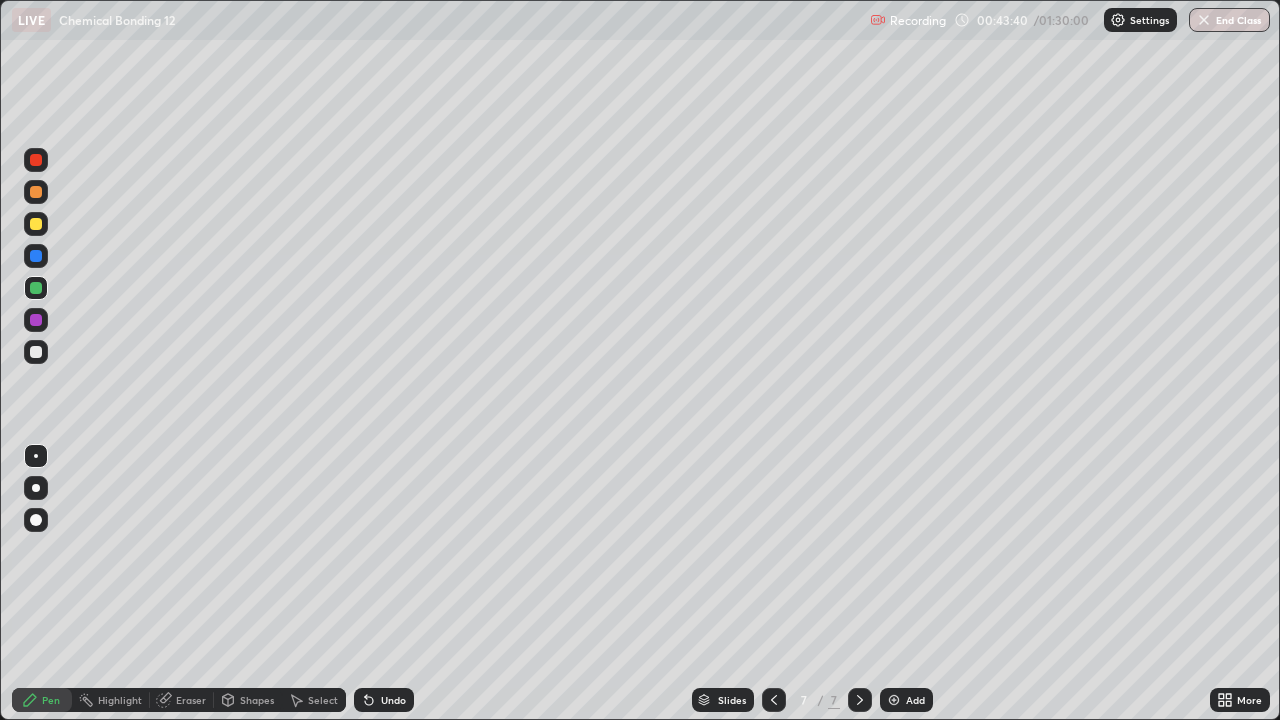 click on "Eraser" at bounding box center [191, 700] 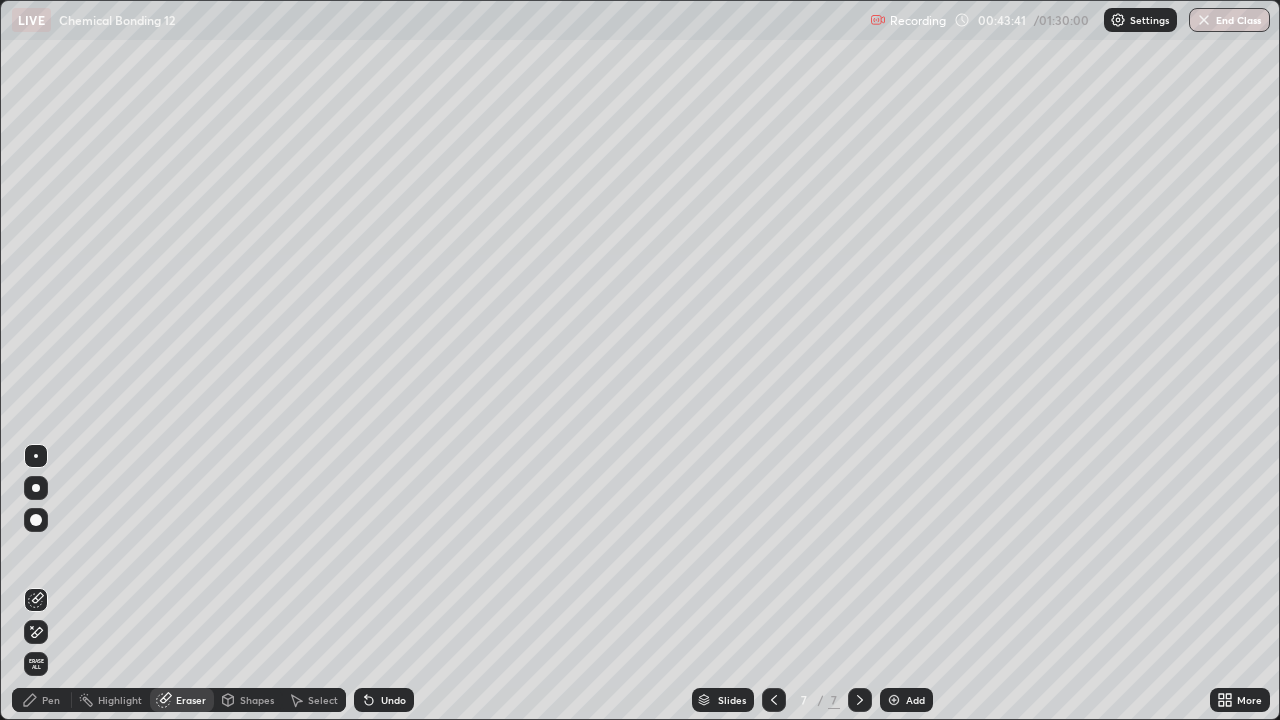 click on "Select" at bounding box center (323, 700) 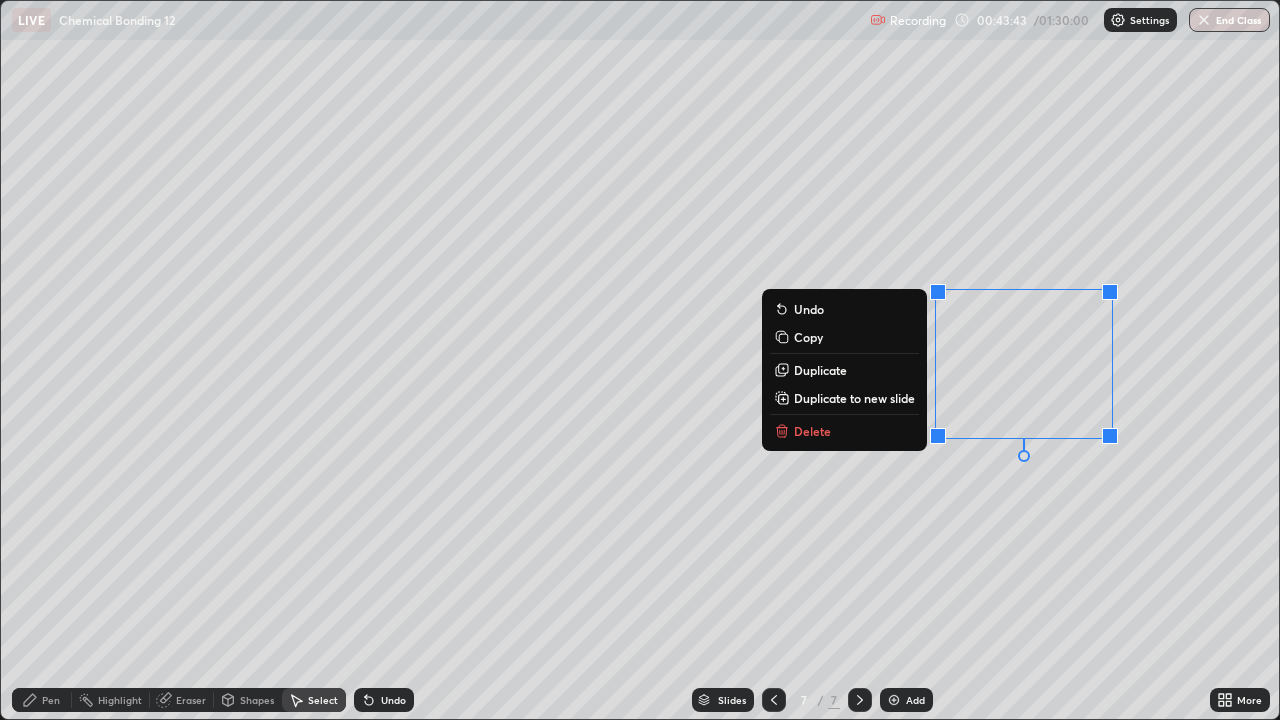 click on "Delete" at bounding box center (844, 431) 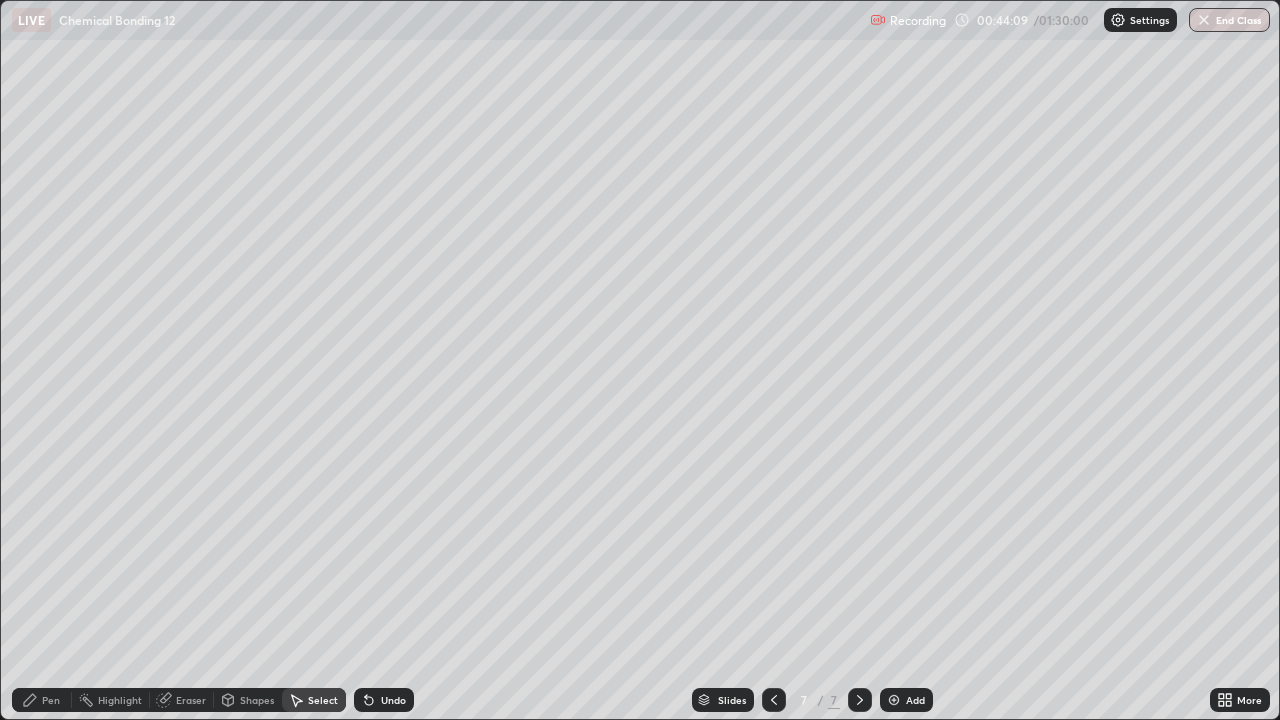 click on "Pen" at bounding box center (42, 700) 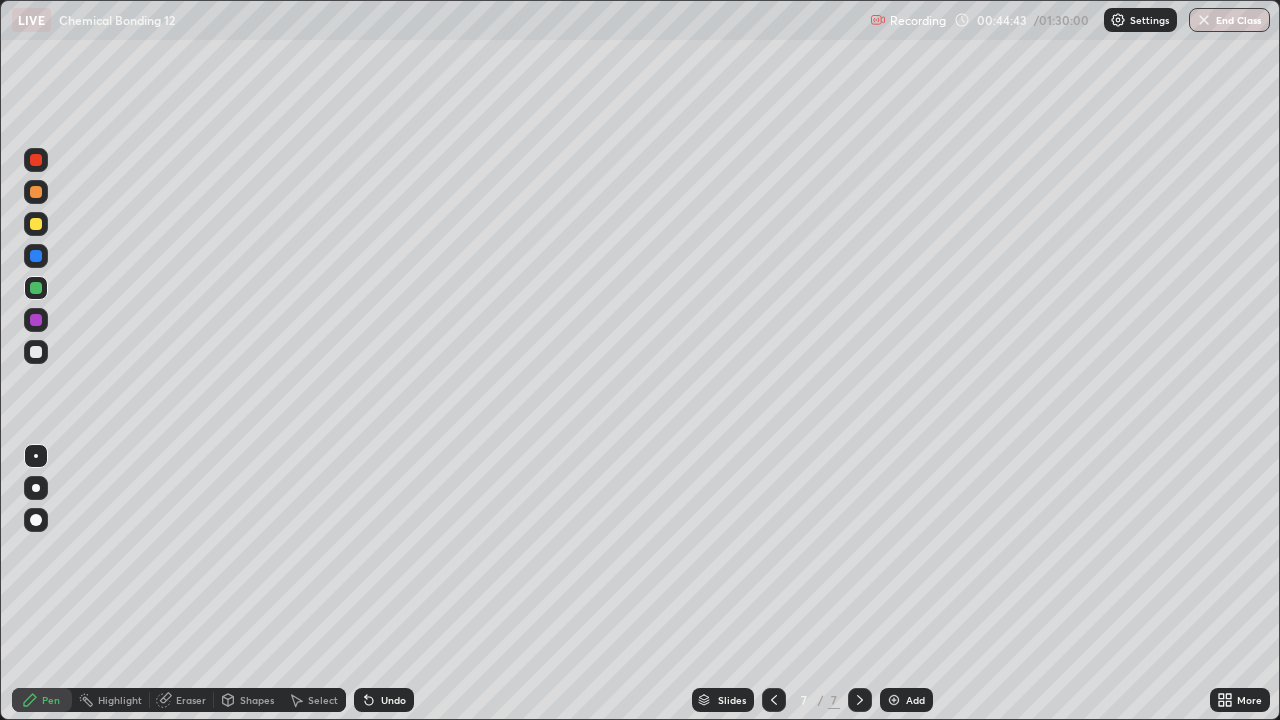 click on "Undo" at bounding box center [384, 700] 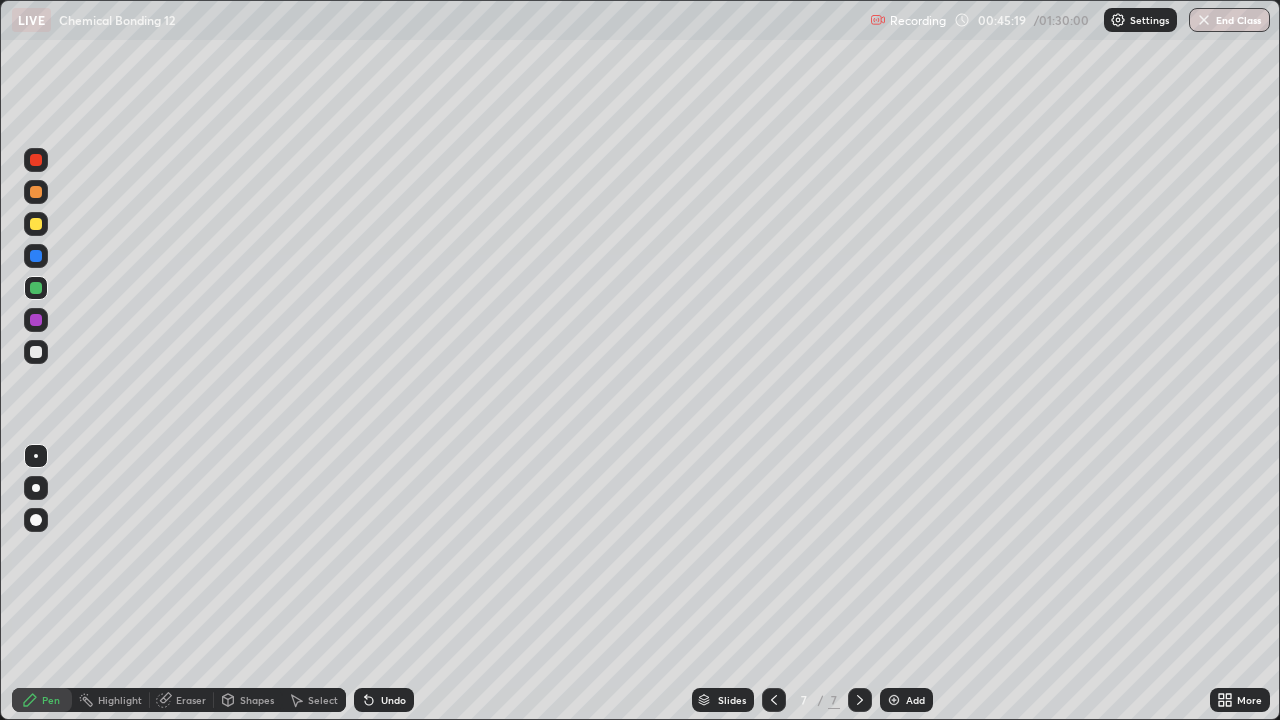 click on "Undo" at bounding box center [393, 700] 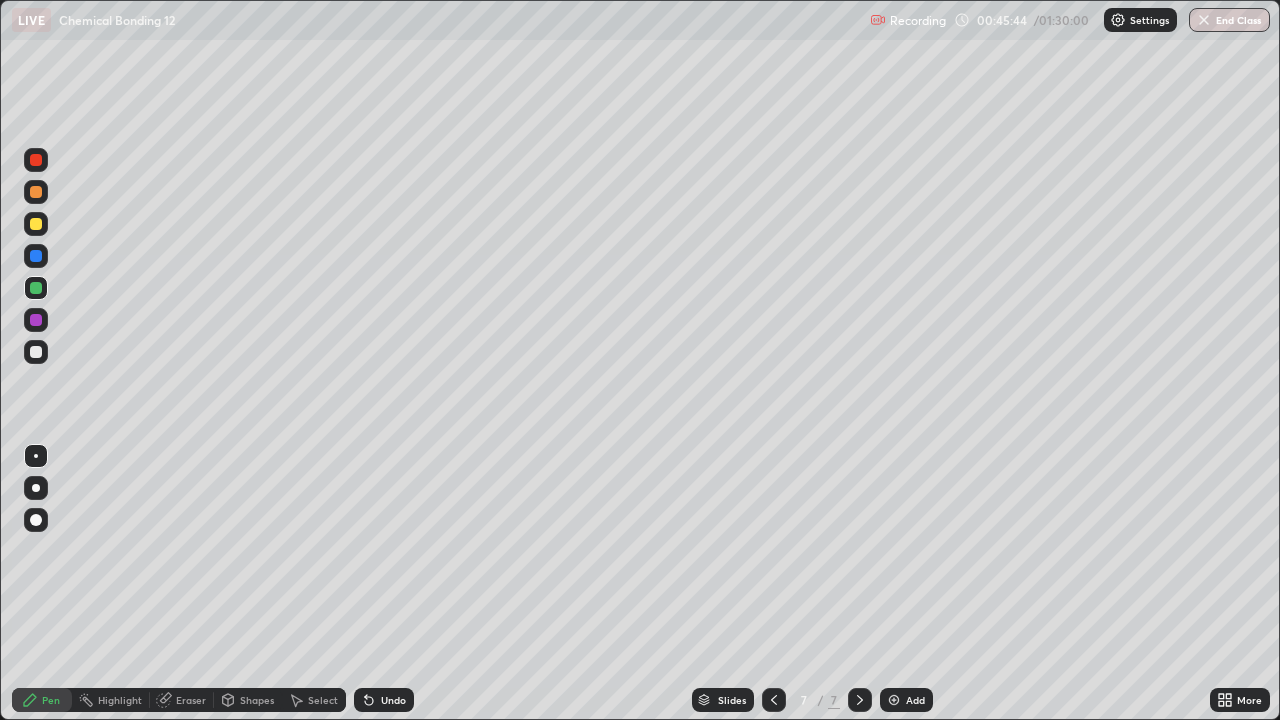 click at bounding box center (36, 224) 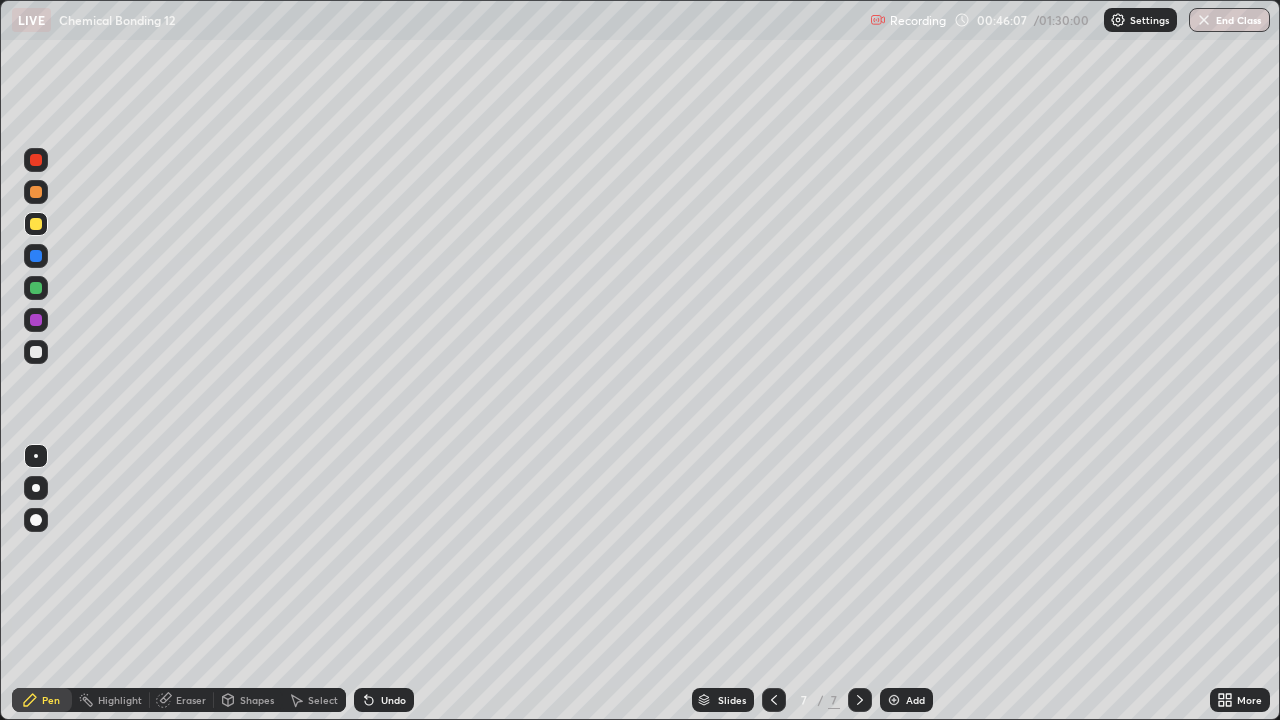 click at bounding box center [36, 192] 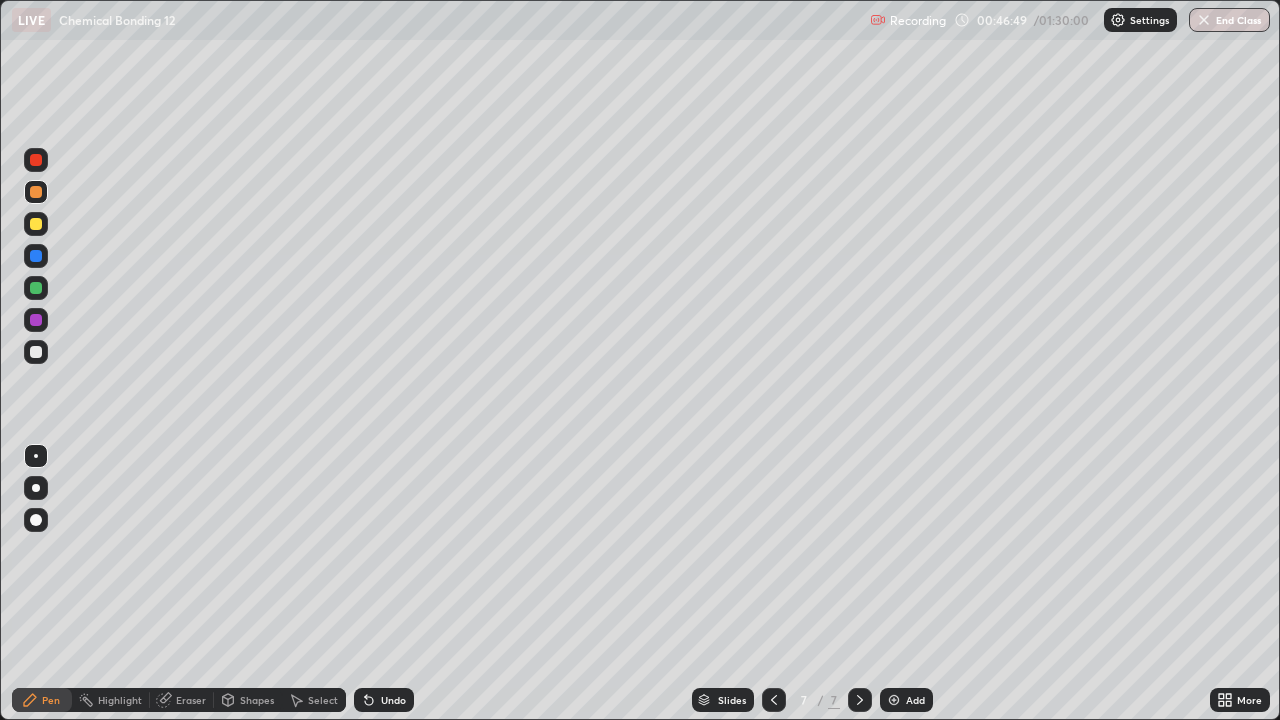 click at bounding box center (36, 224) 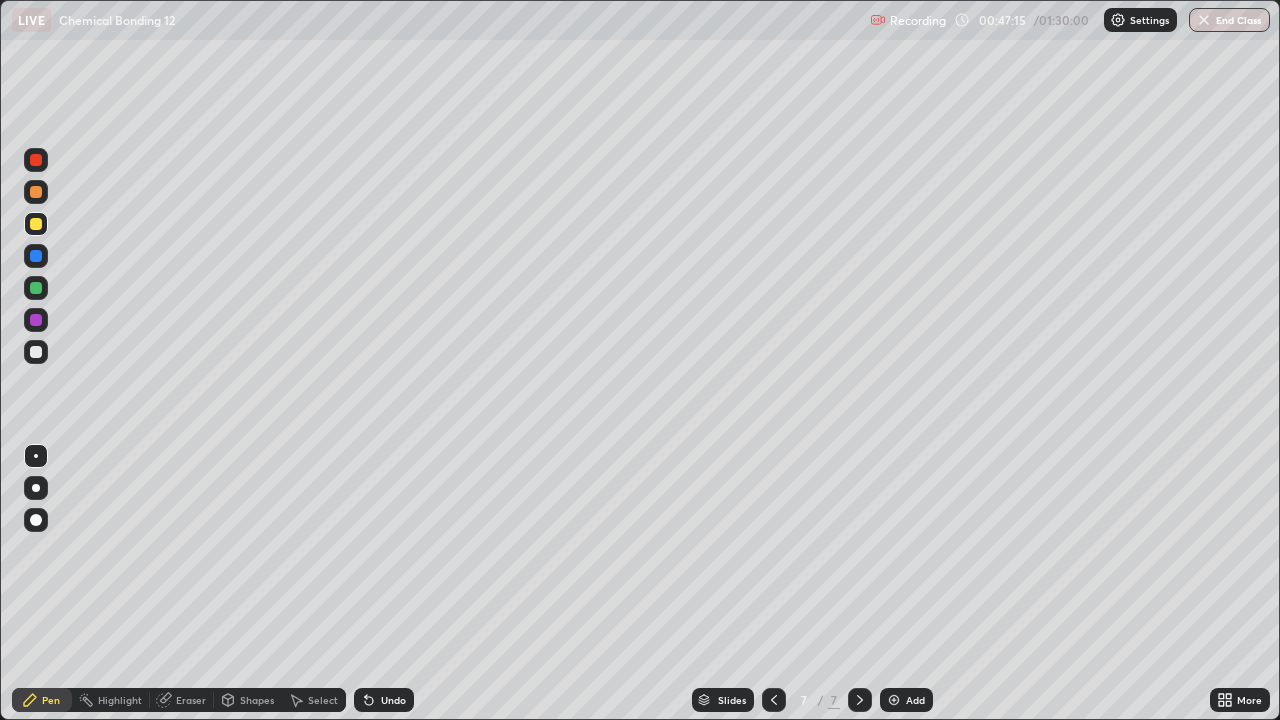 click 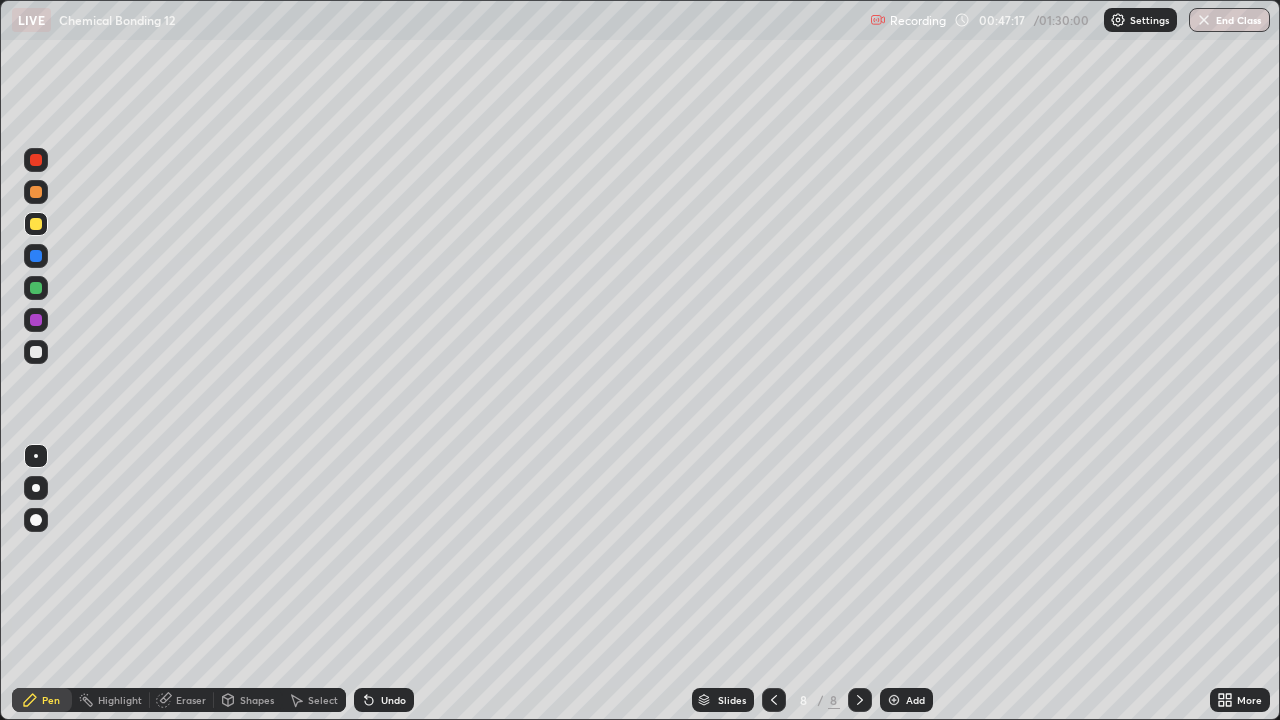 click at bounding box center (36, 192) 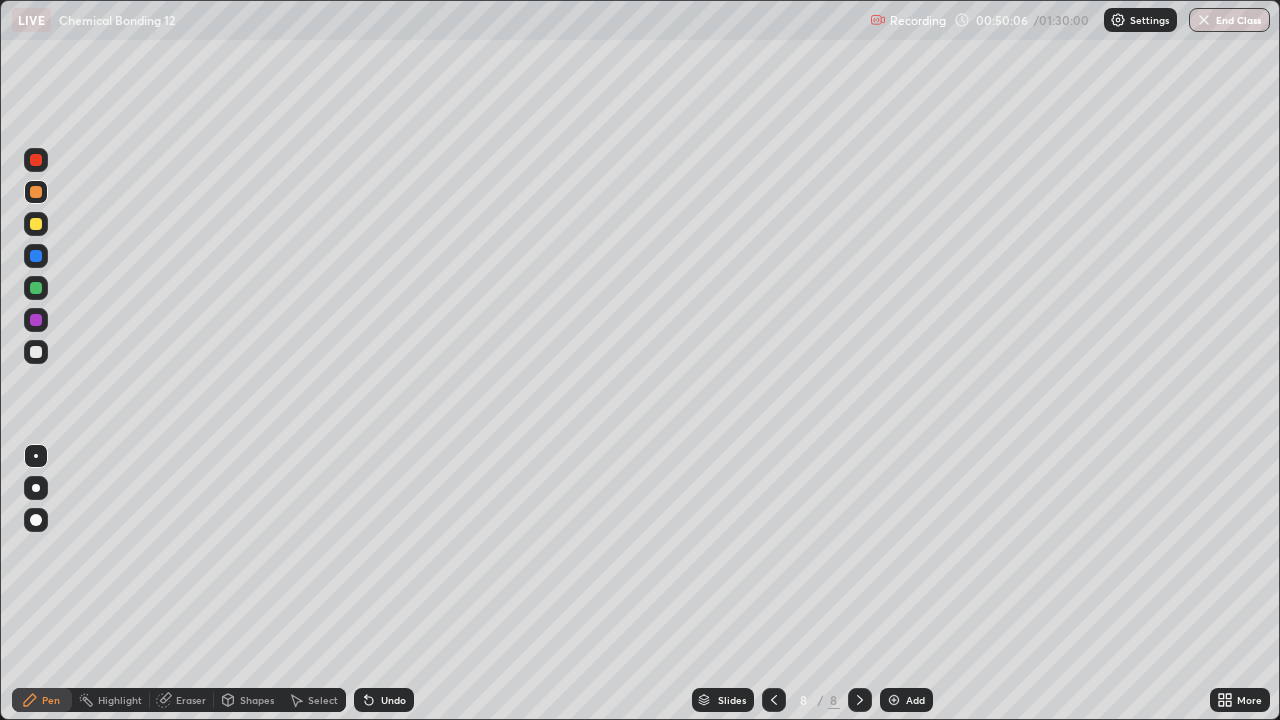 click 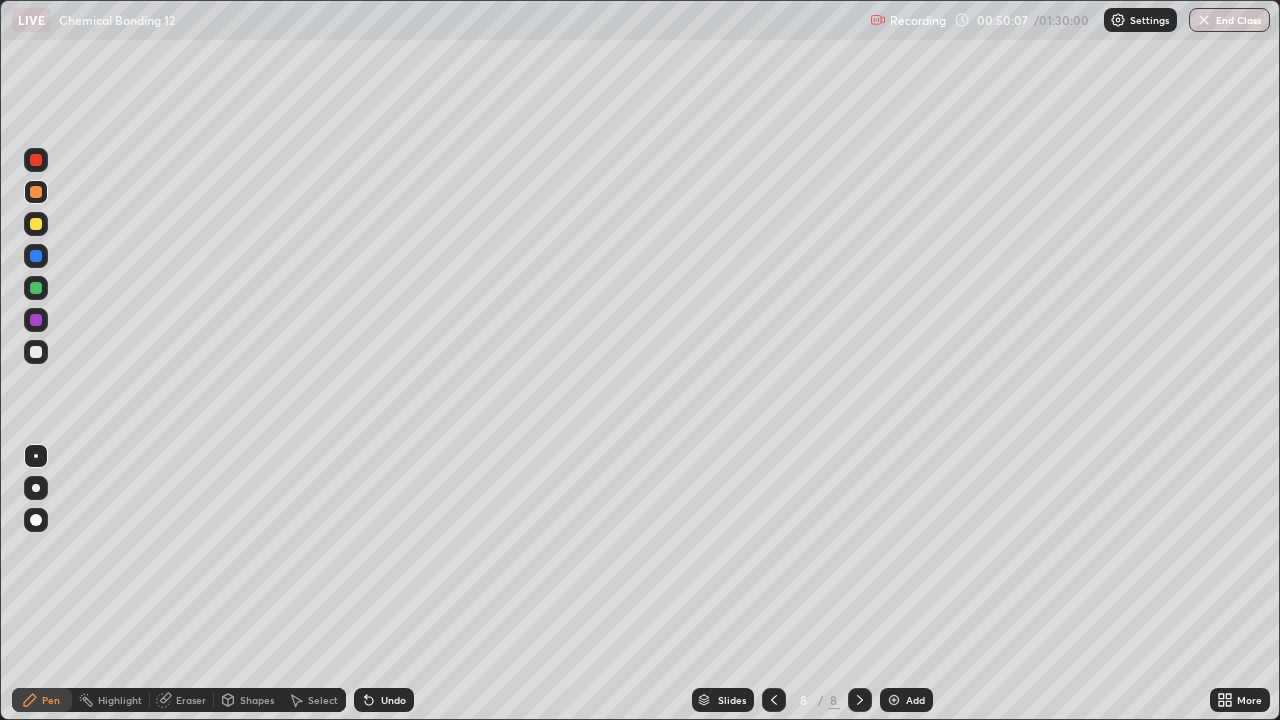 click on "Add" at bounding box center (906, 700) 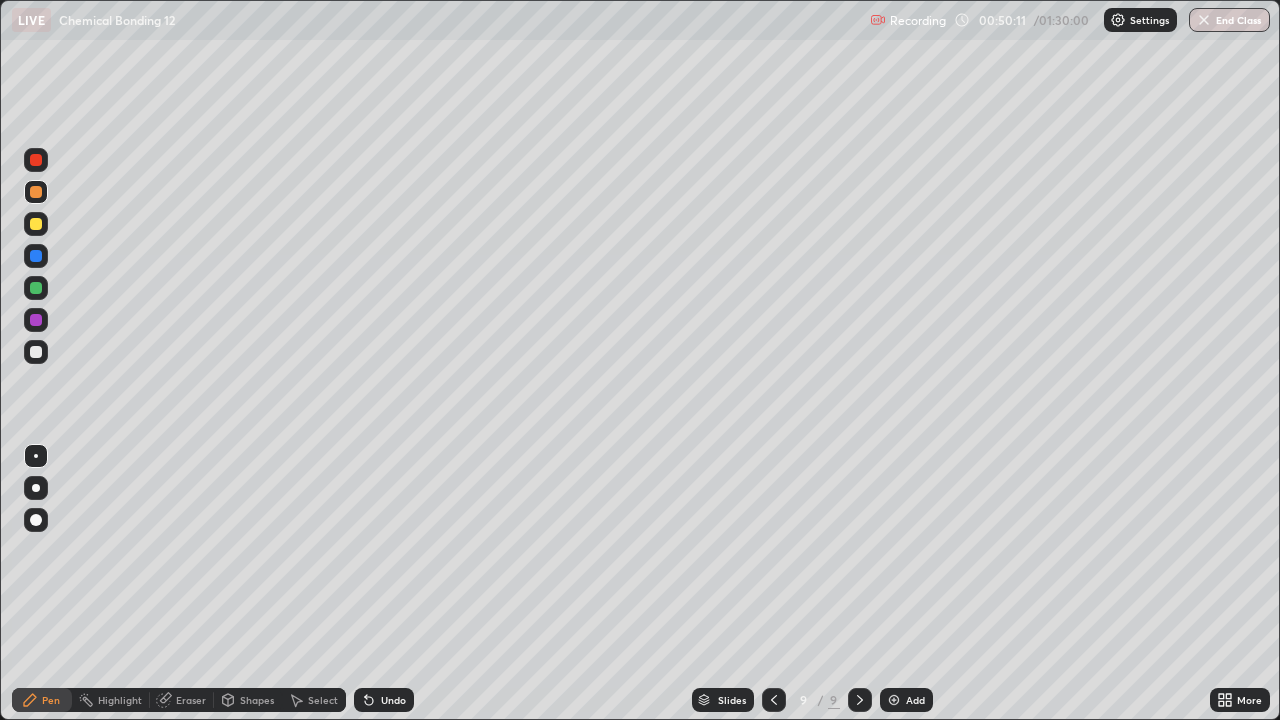 click 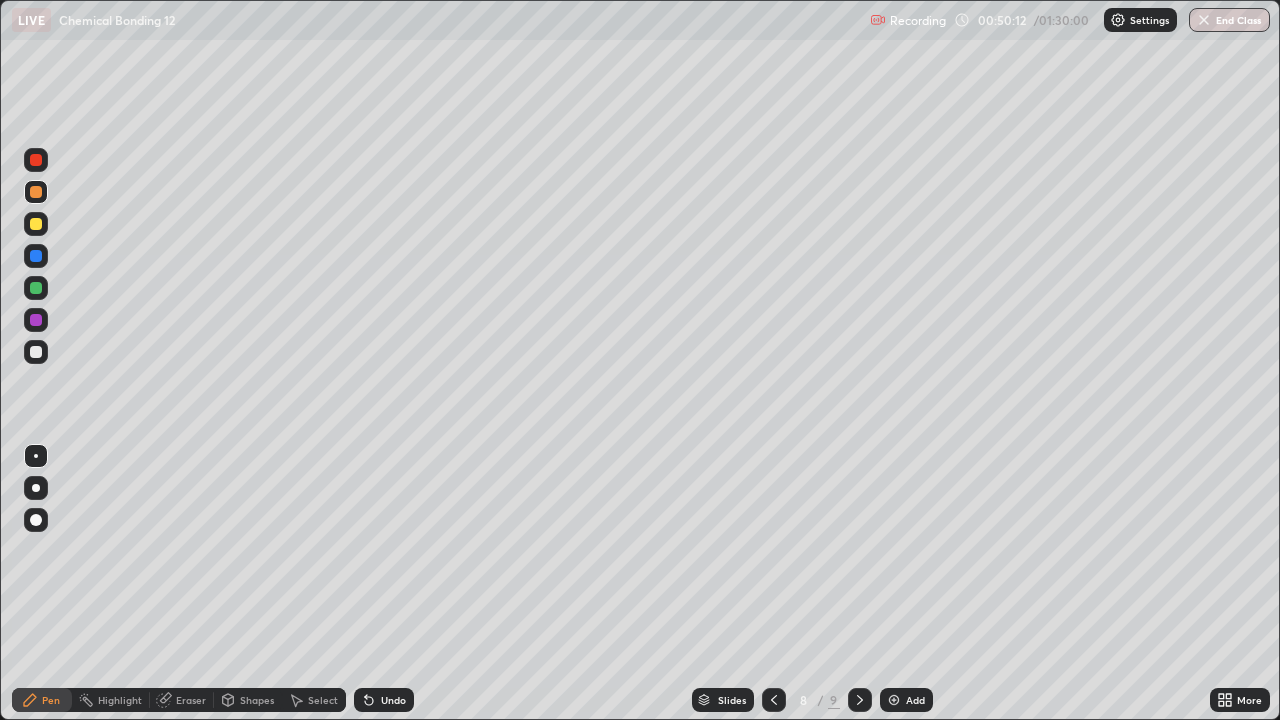 click 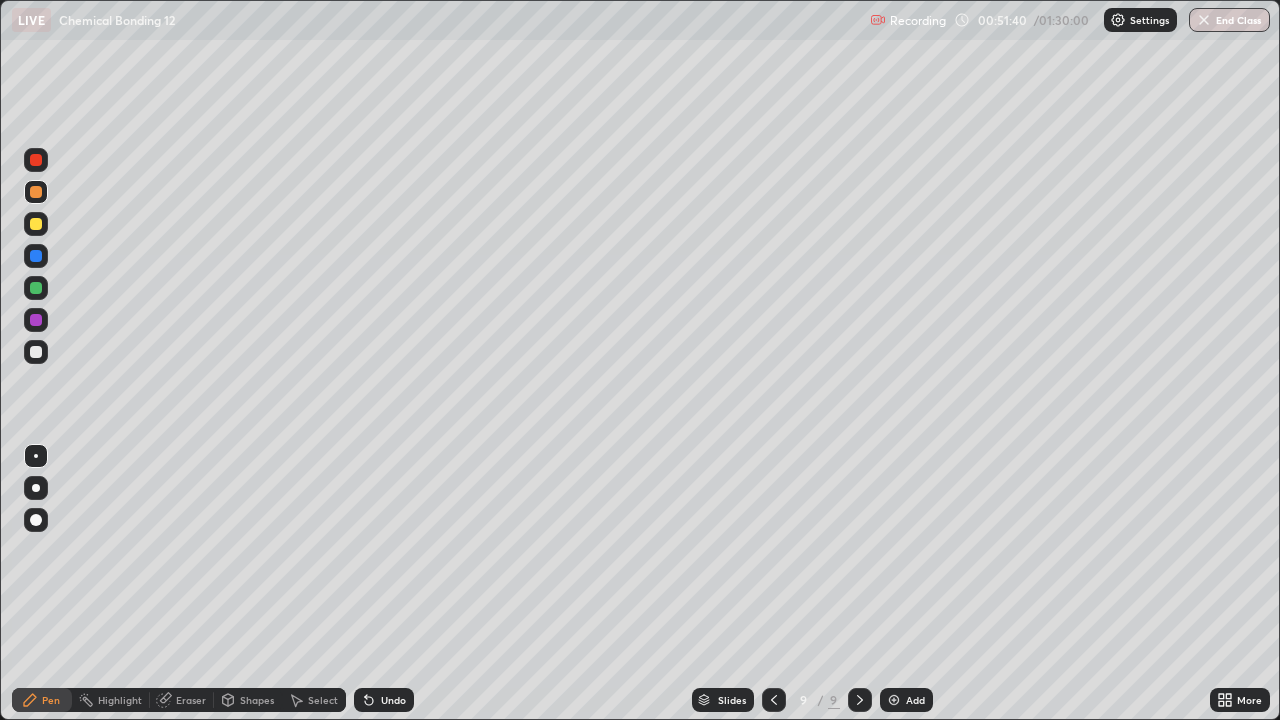 click at bounding box center (774, 700) 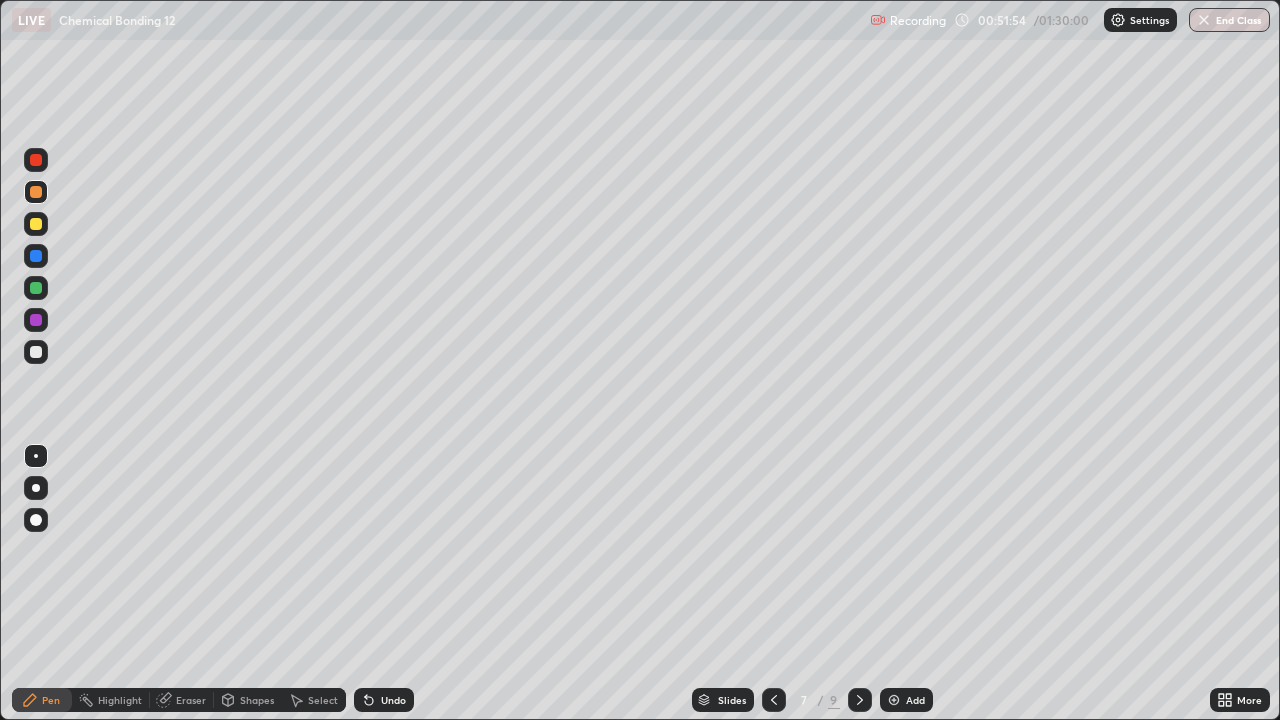 click 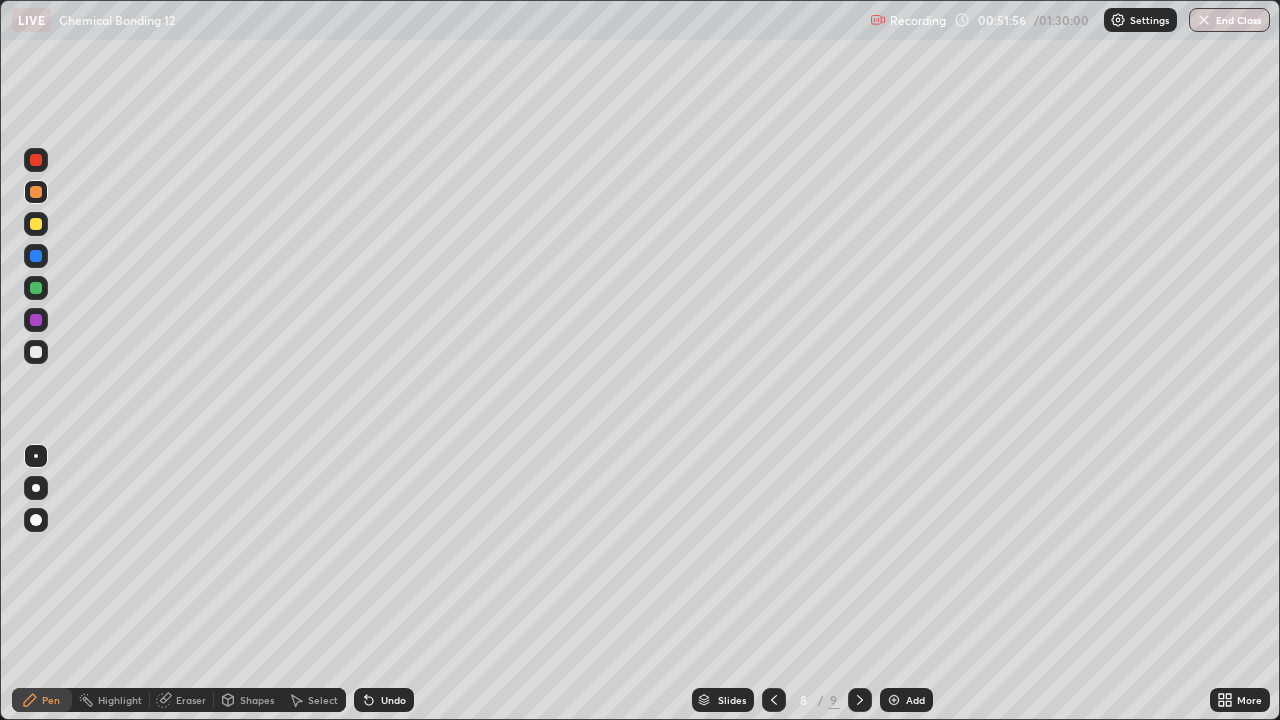 click at bounding box center [860, 700] 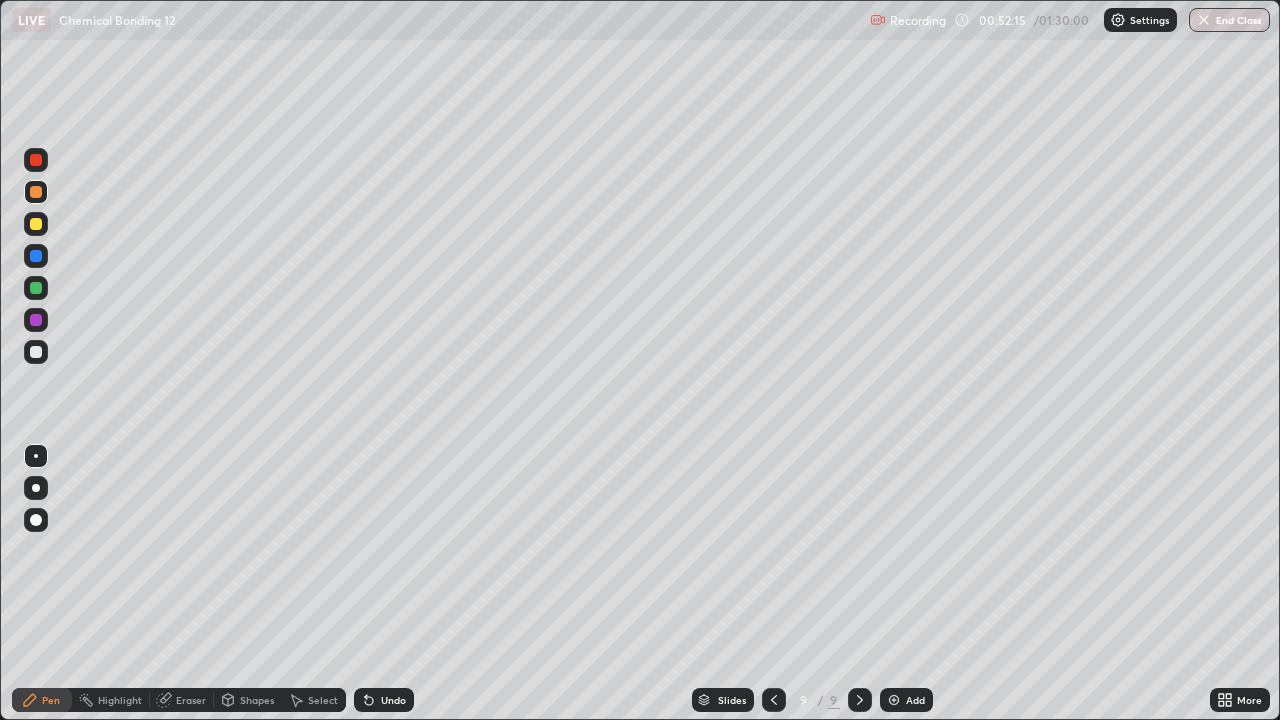click on "Undo" at bounding box center [384, 700] 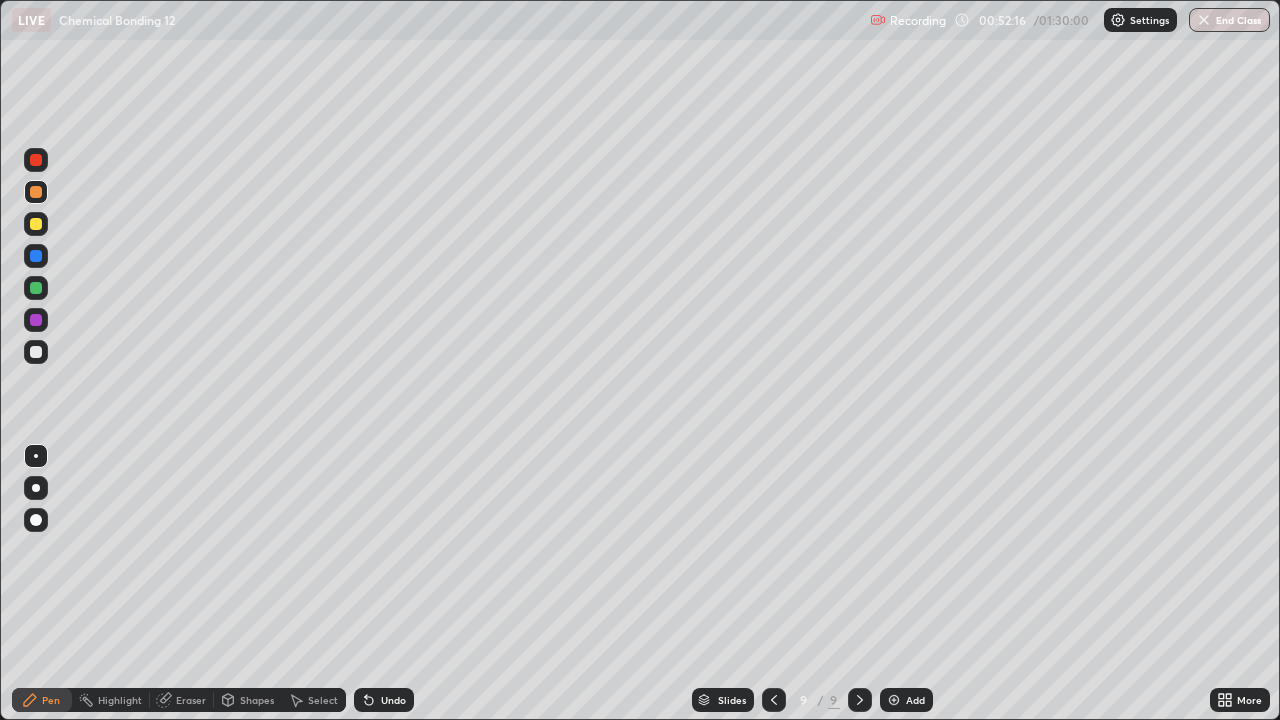 click on "Undo" at bounding box center [384, 700] 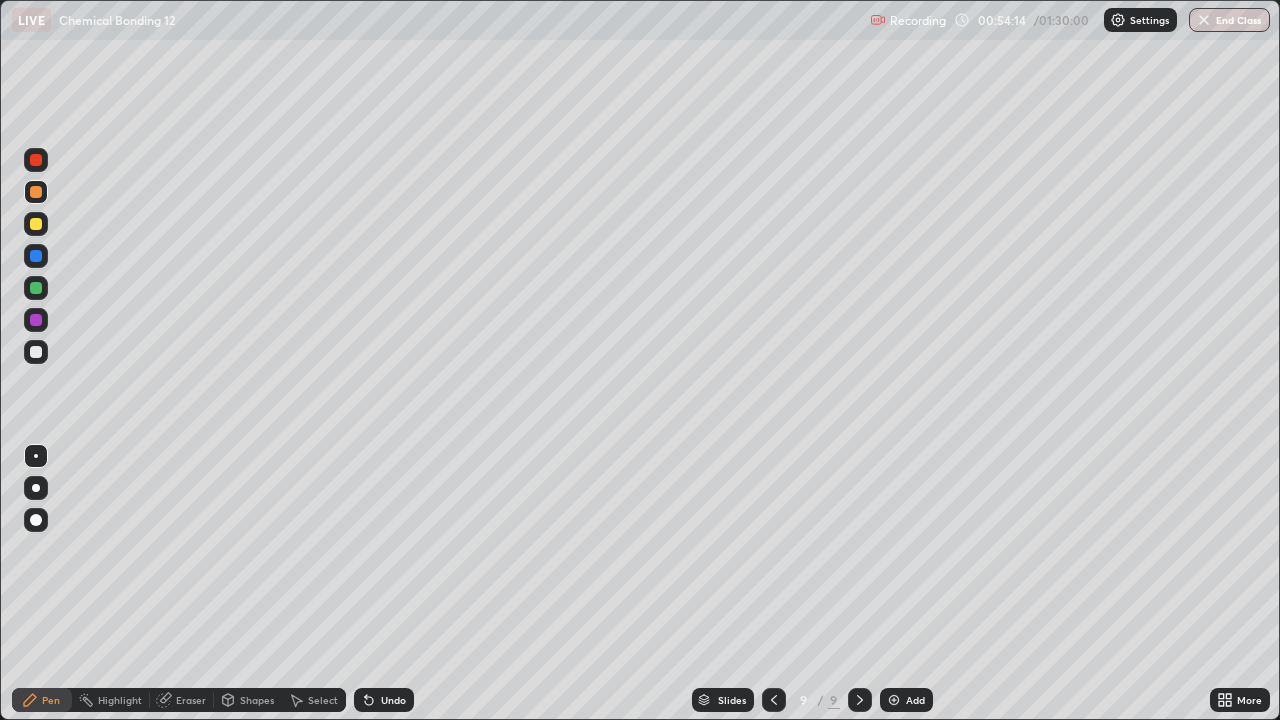 click at bounding box center [36, 224] 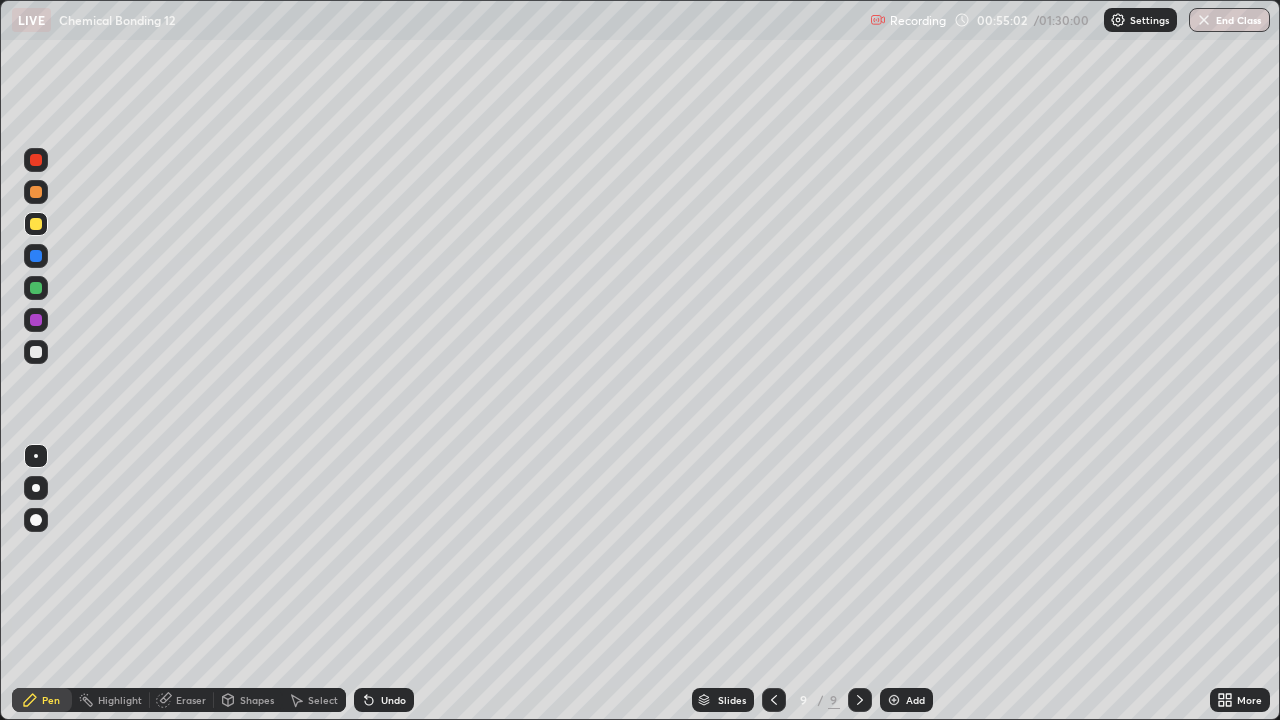 click on "Eraser" at bounding box center (191, 700) 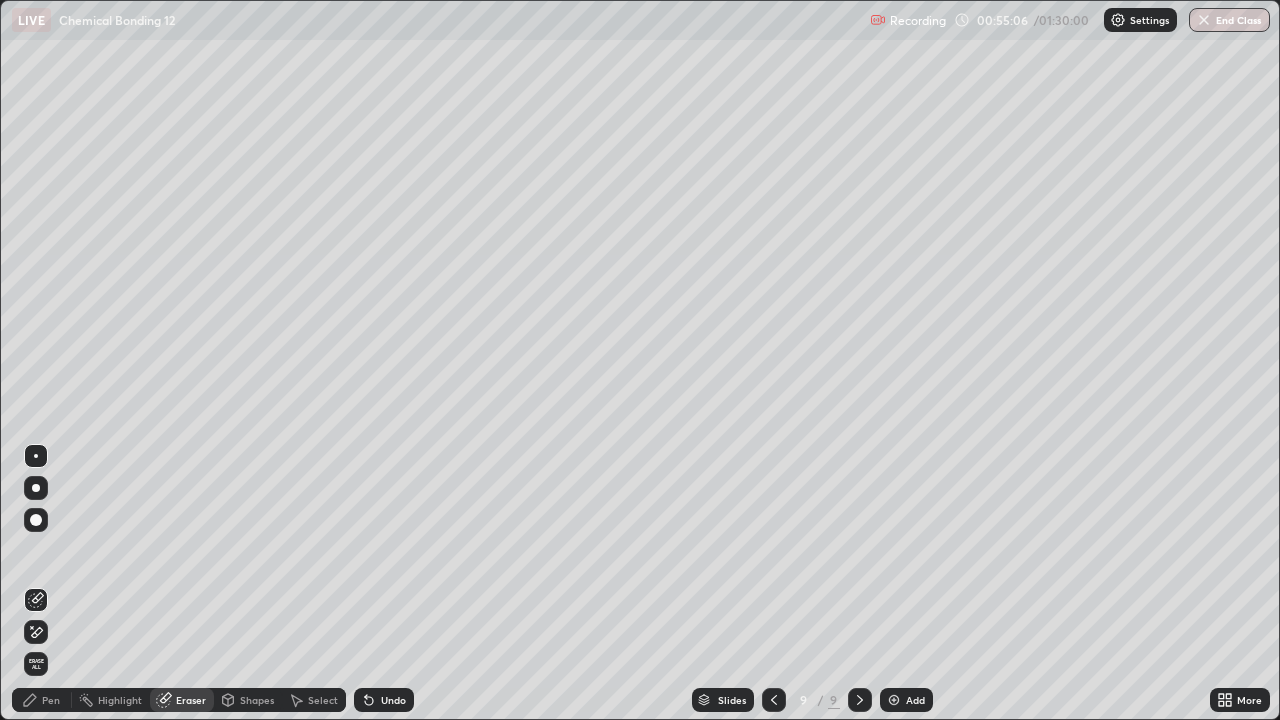 click on "Pen" at bounding box center (42, 700) 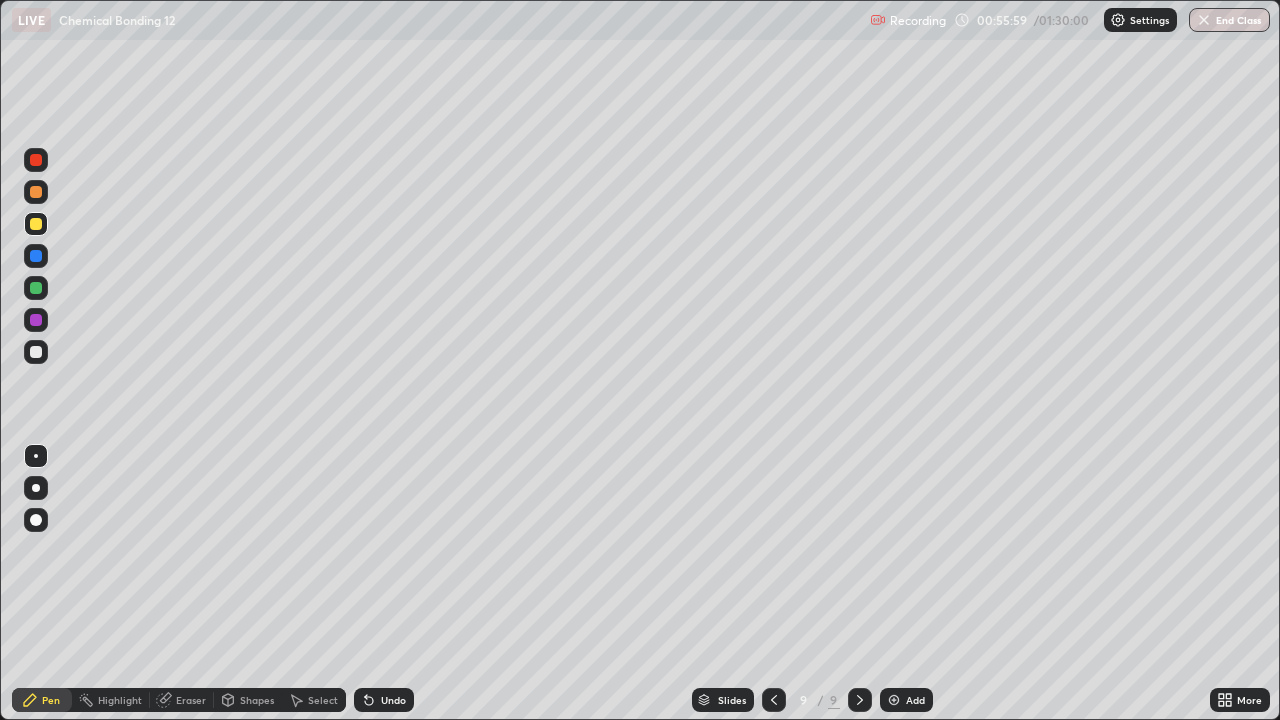 click 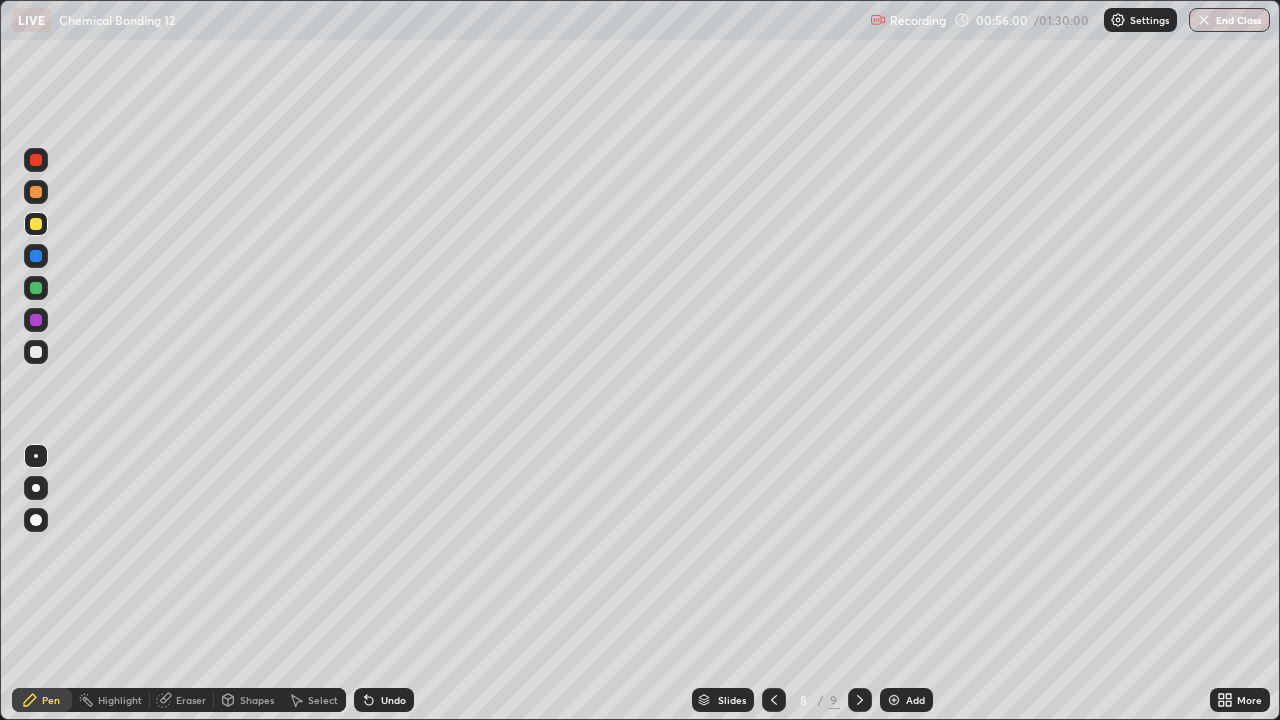 click at bounding box center (774, 700) 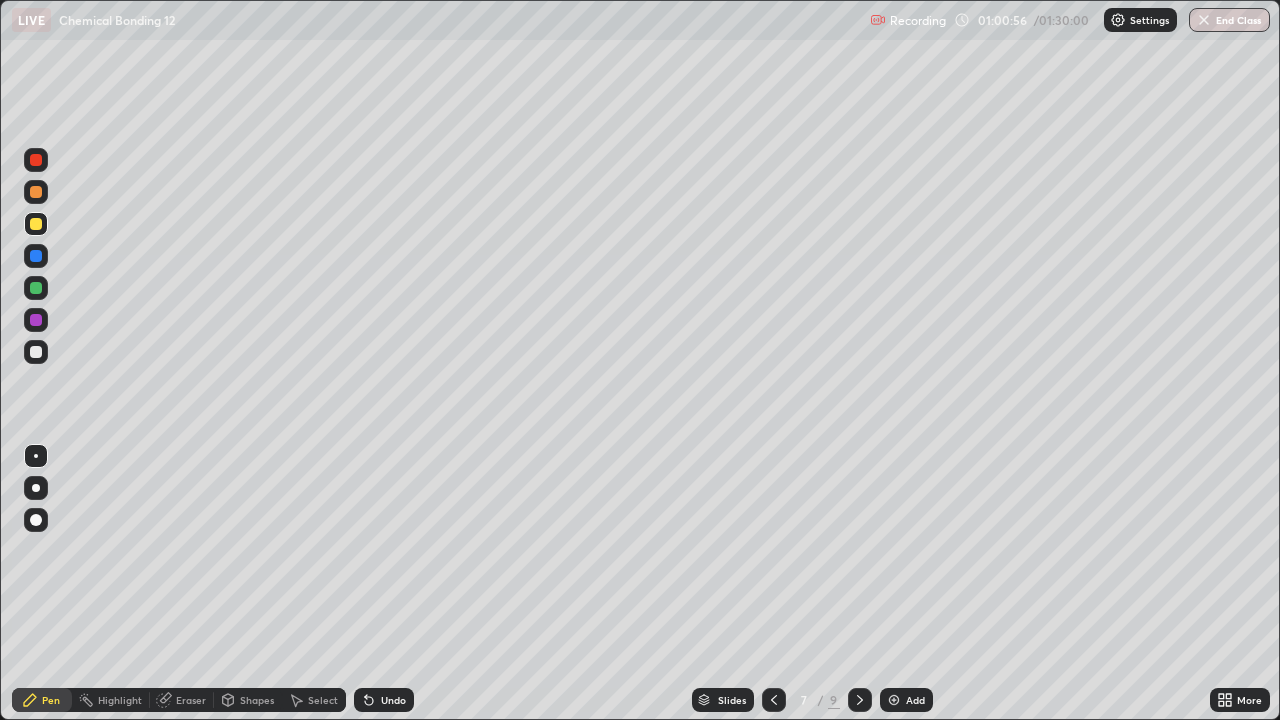 click 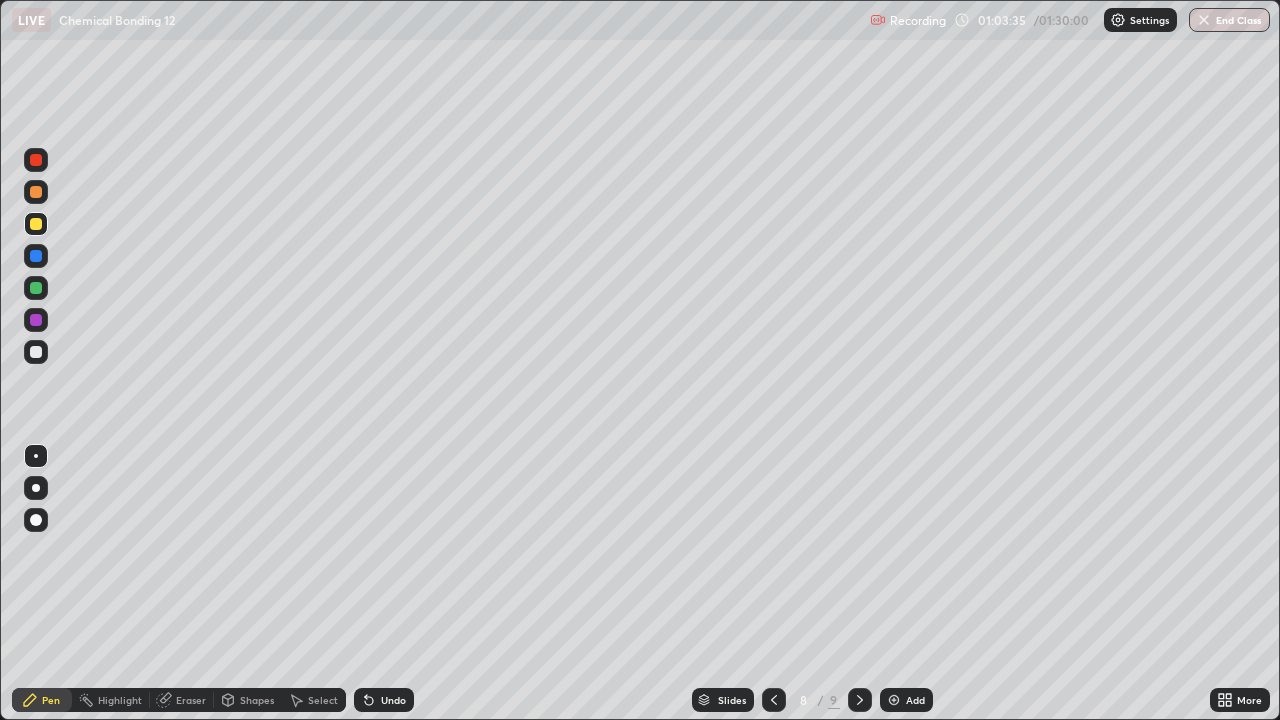click 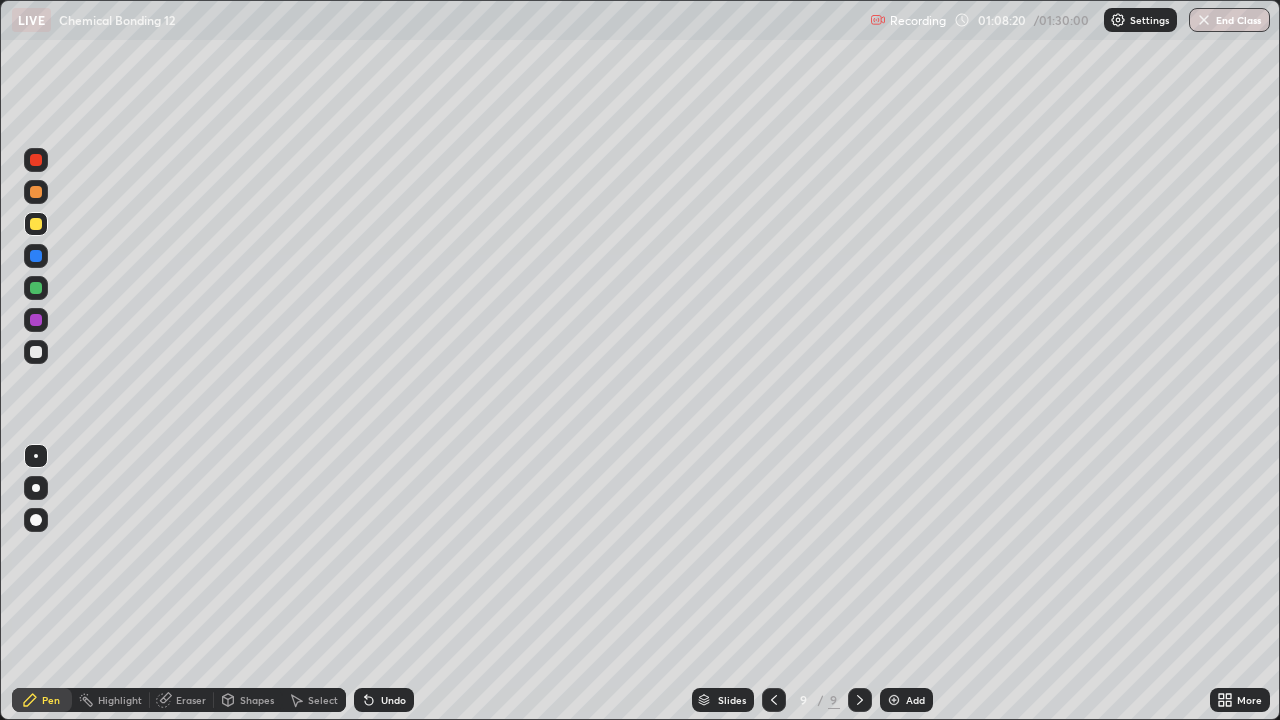 click on "Add" at bounding box center [906, 700] 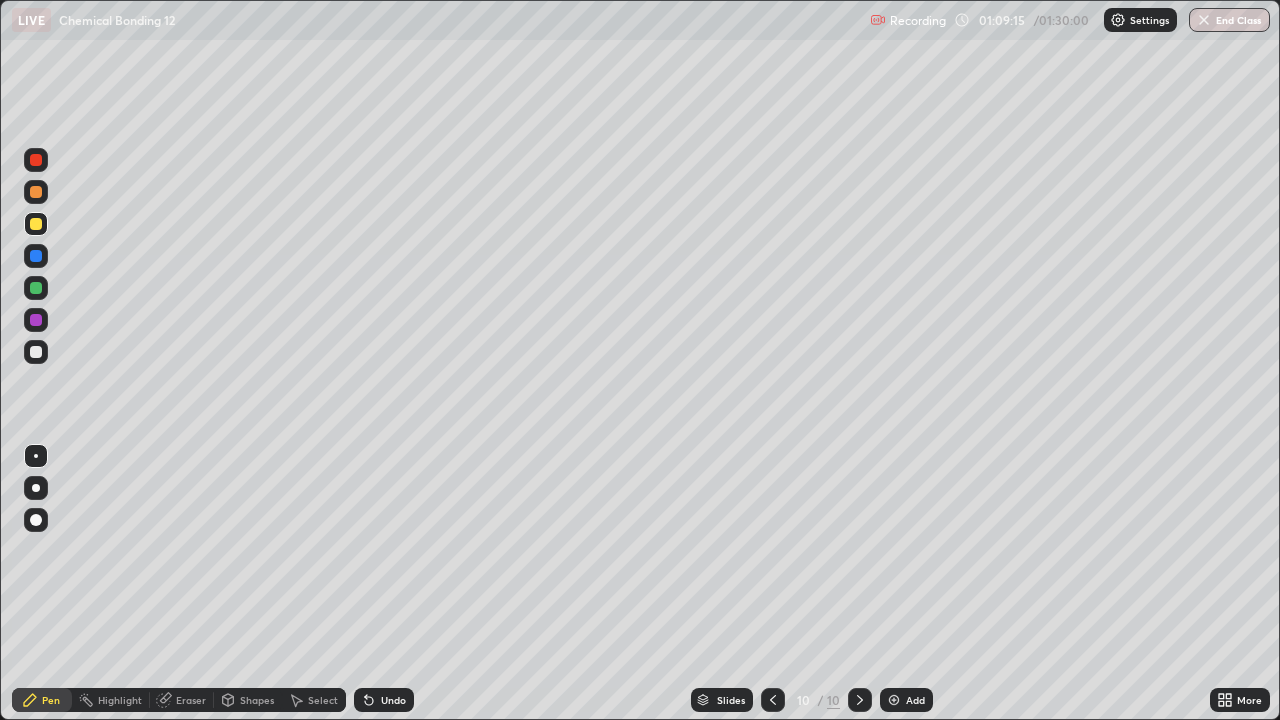 click on "Eraser" at bounding box center [191, 700] 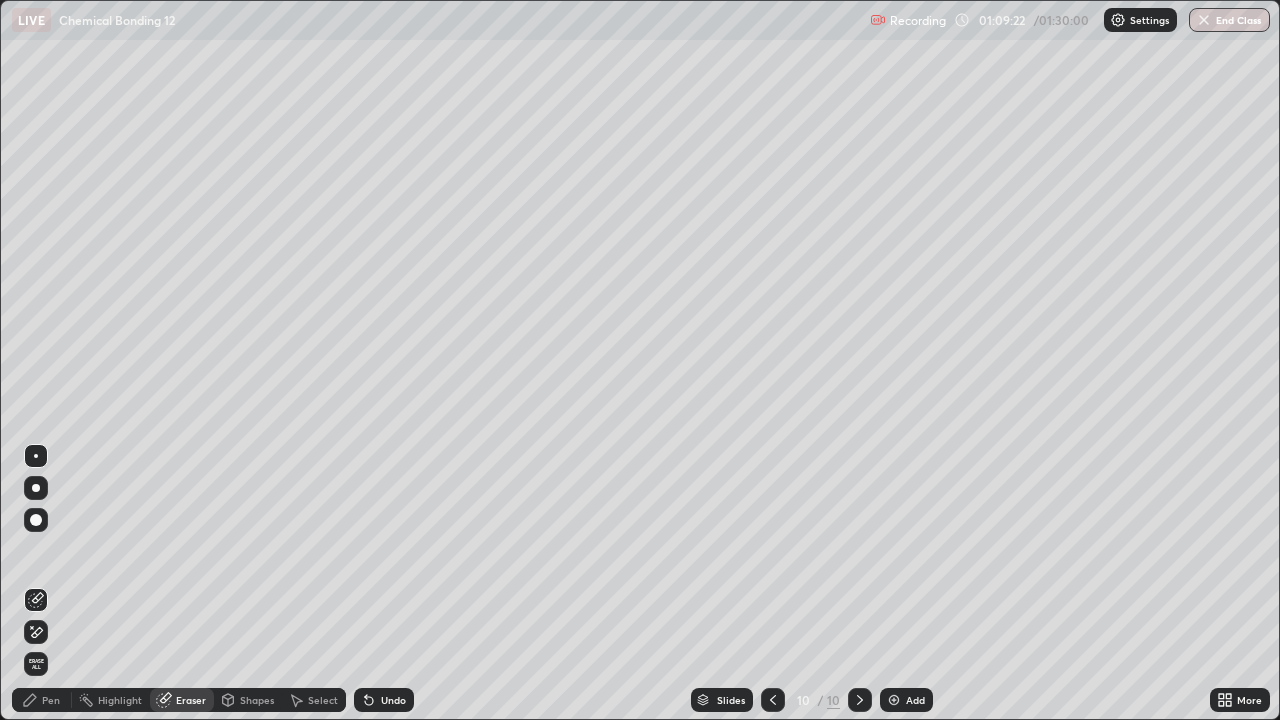 click on "Pen" at bounding box center [51, 700] 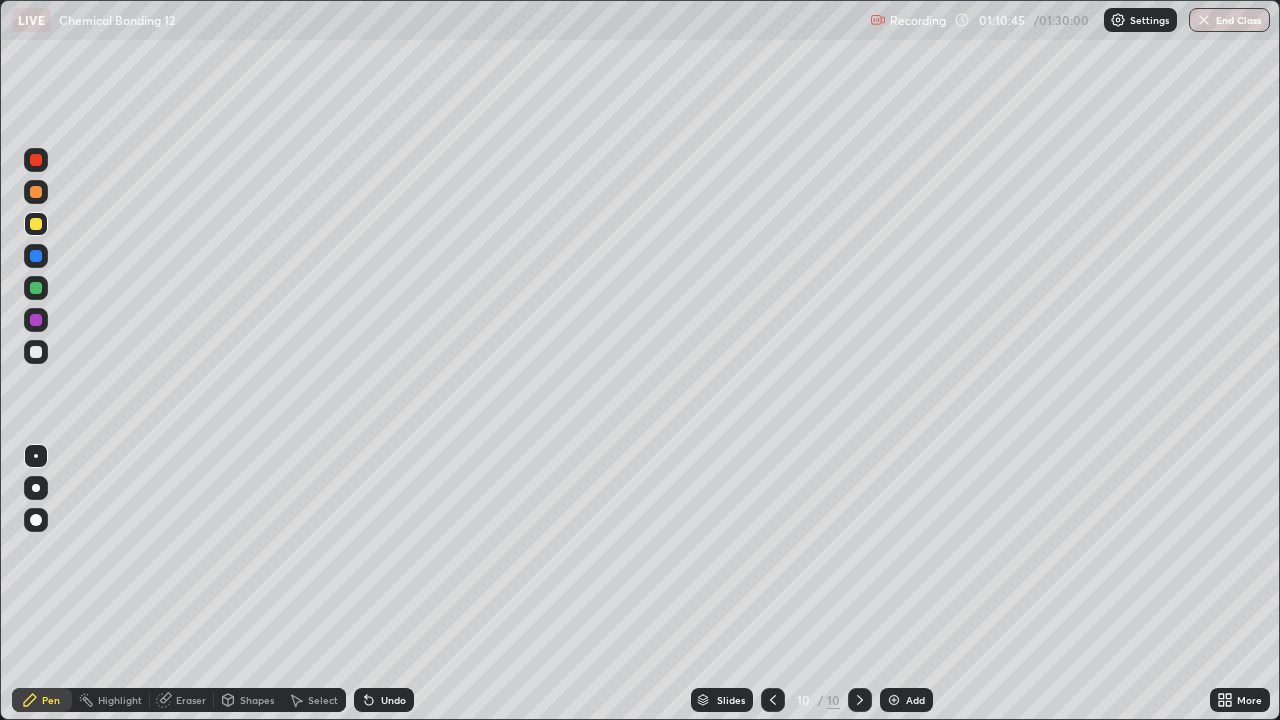 click on "Eraser" at bounding box center [191, 700] 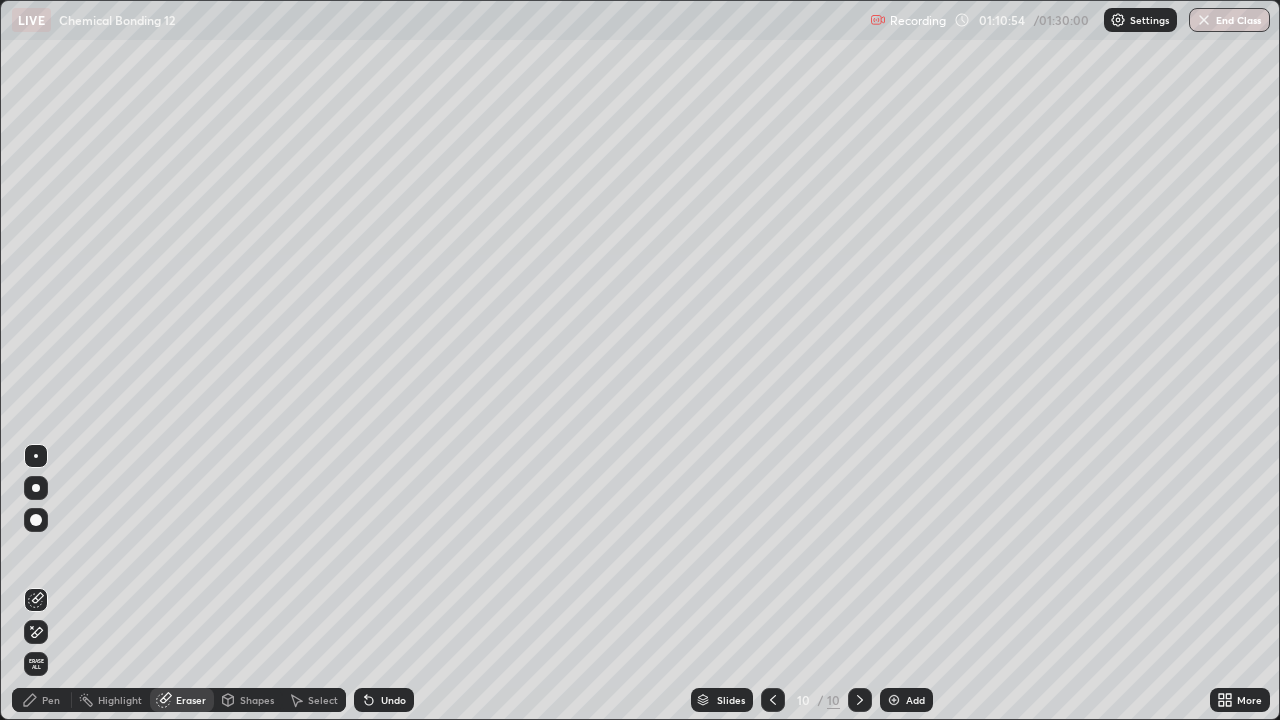 click on "Pen" at bounding box center (51, 700) 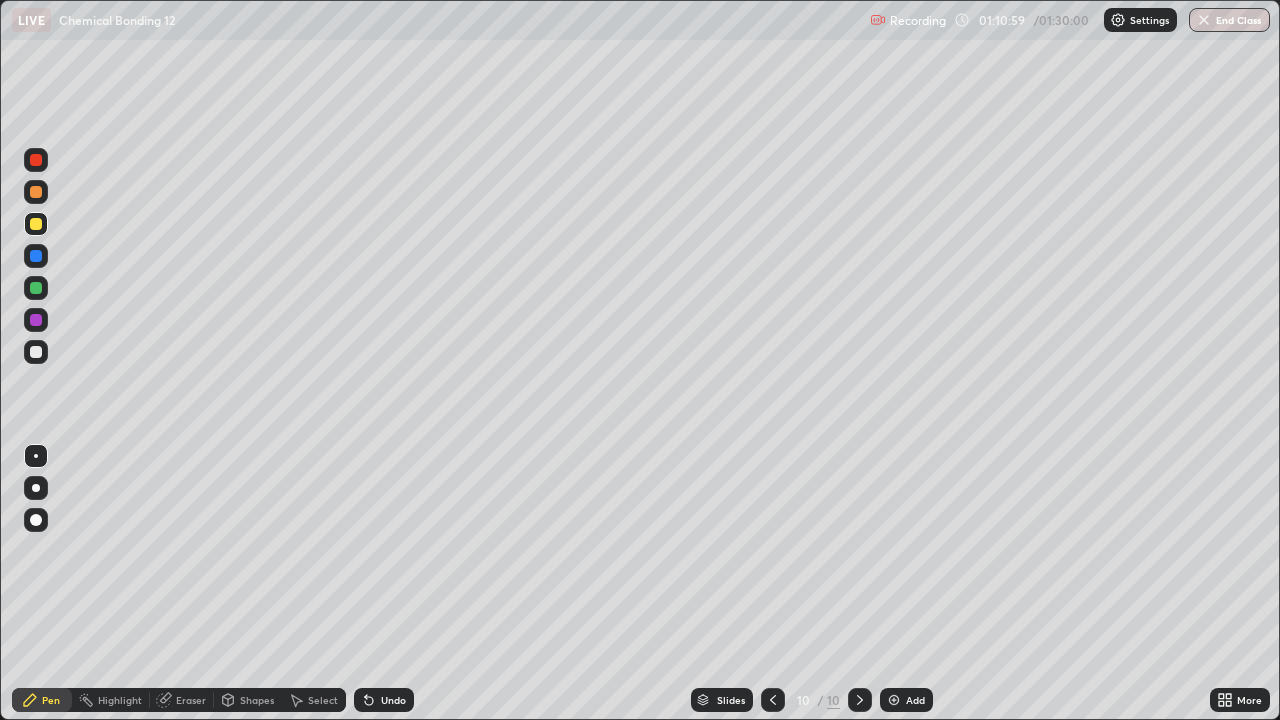 click at bounding box center [36, 352] 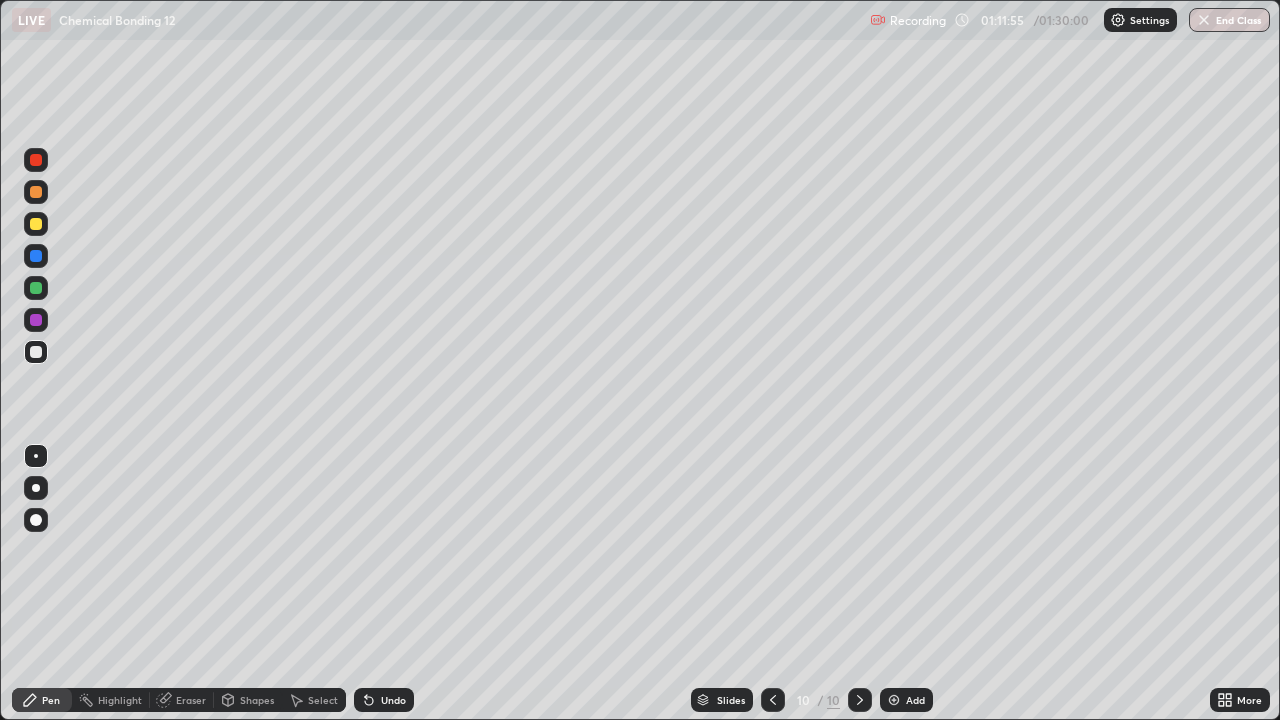 click 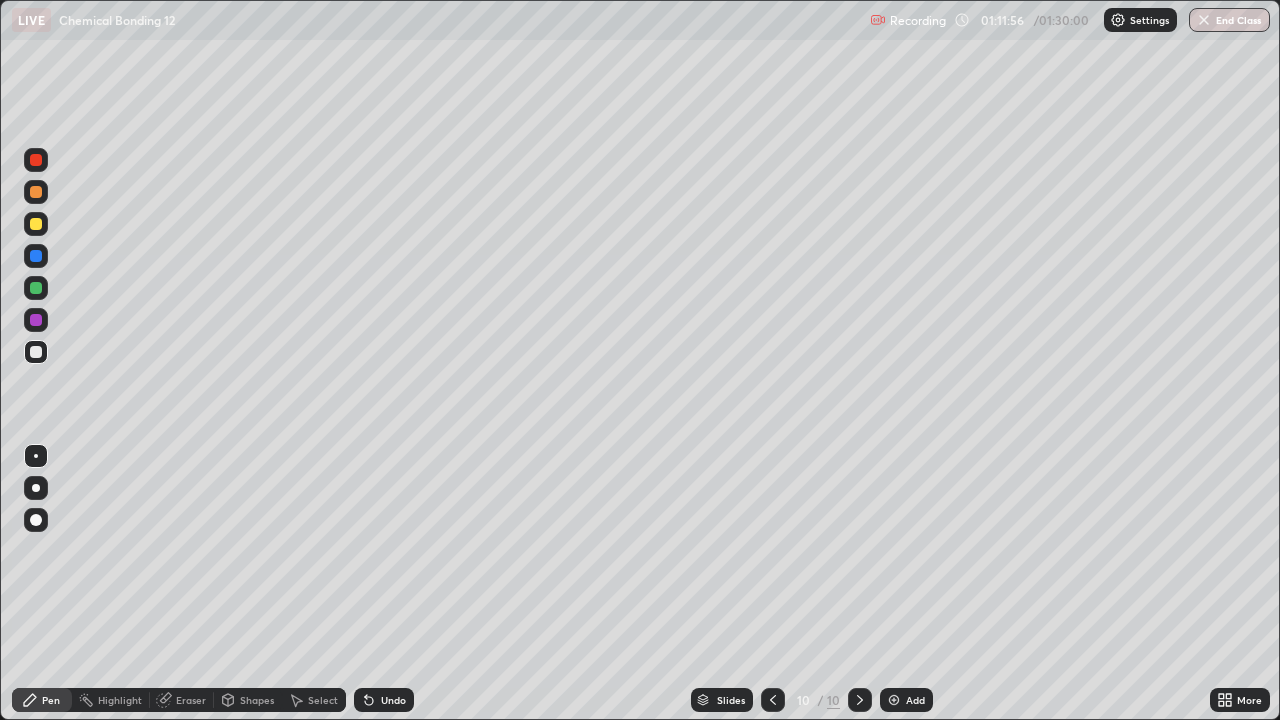 click on "Add" at bounding box center [906, 700] 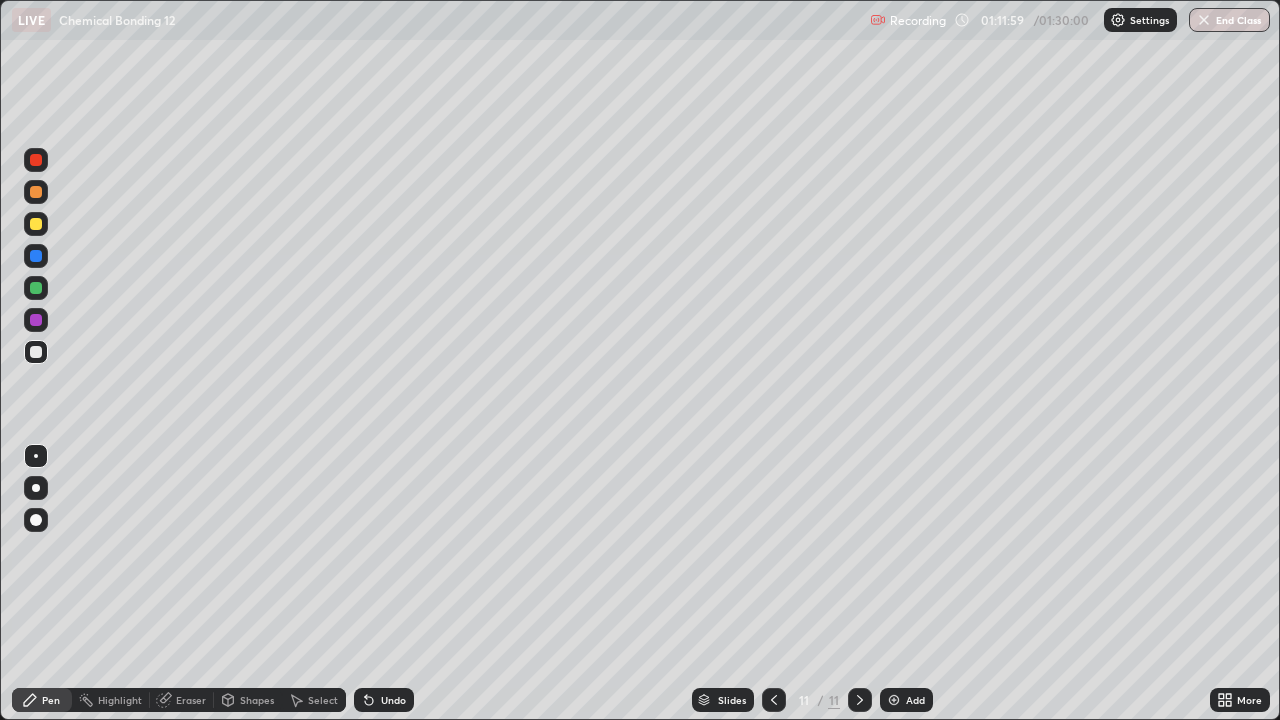 click at bounding box center [36, 224] 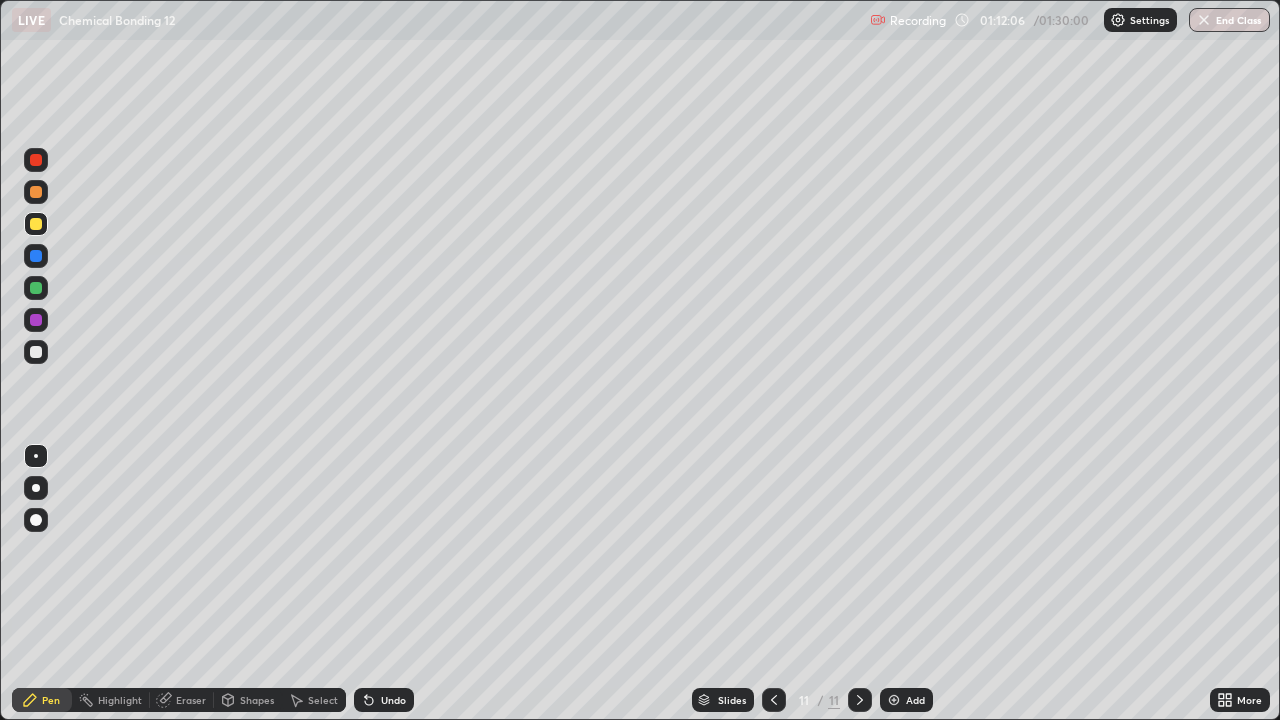 click 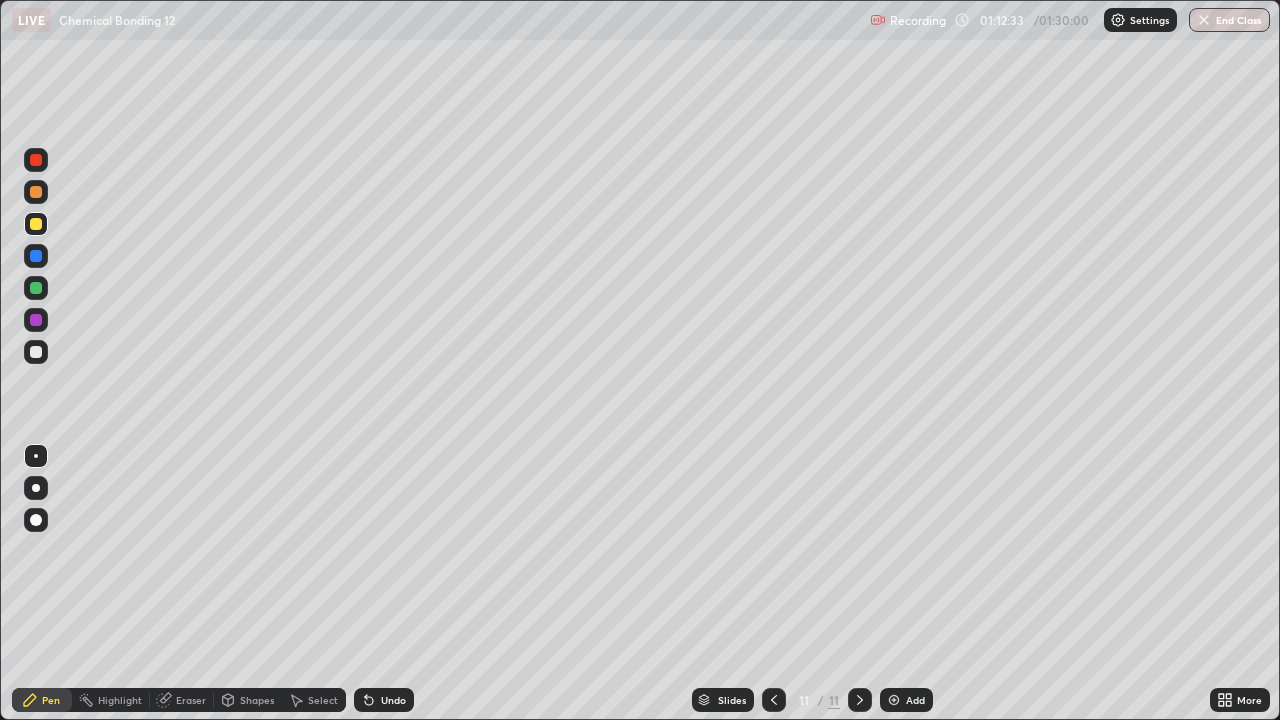 click on "Eraser" at bounding box center (191, 700) 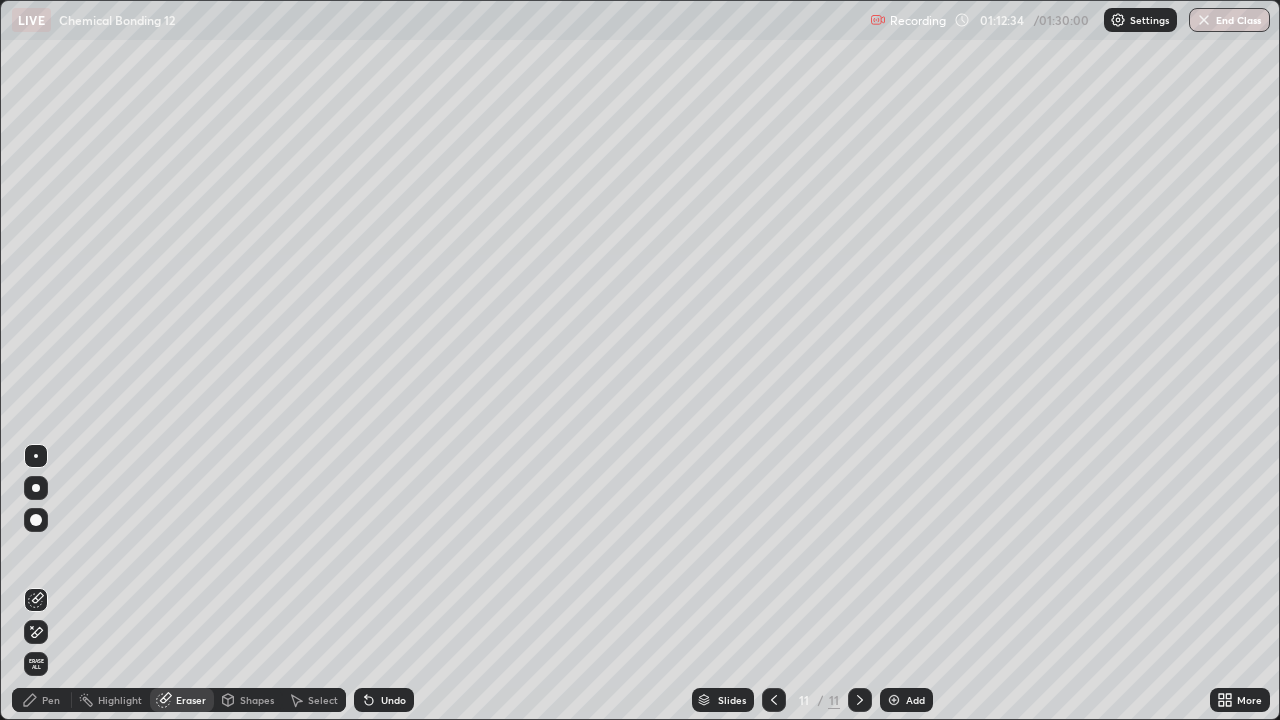 click on "Select" at bounding box center [314, 700] 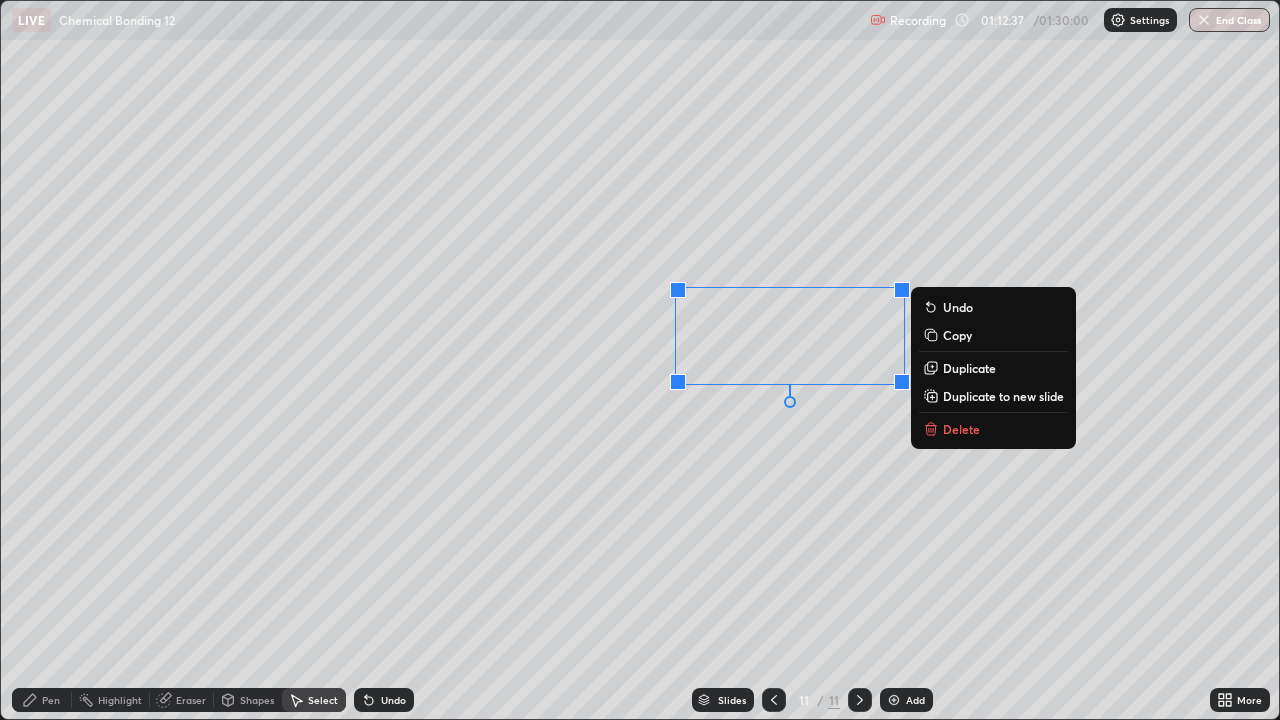 click on "Delete" at bounding box center (993, 429) 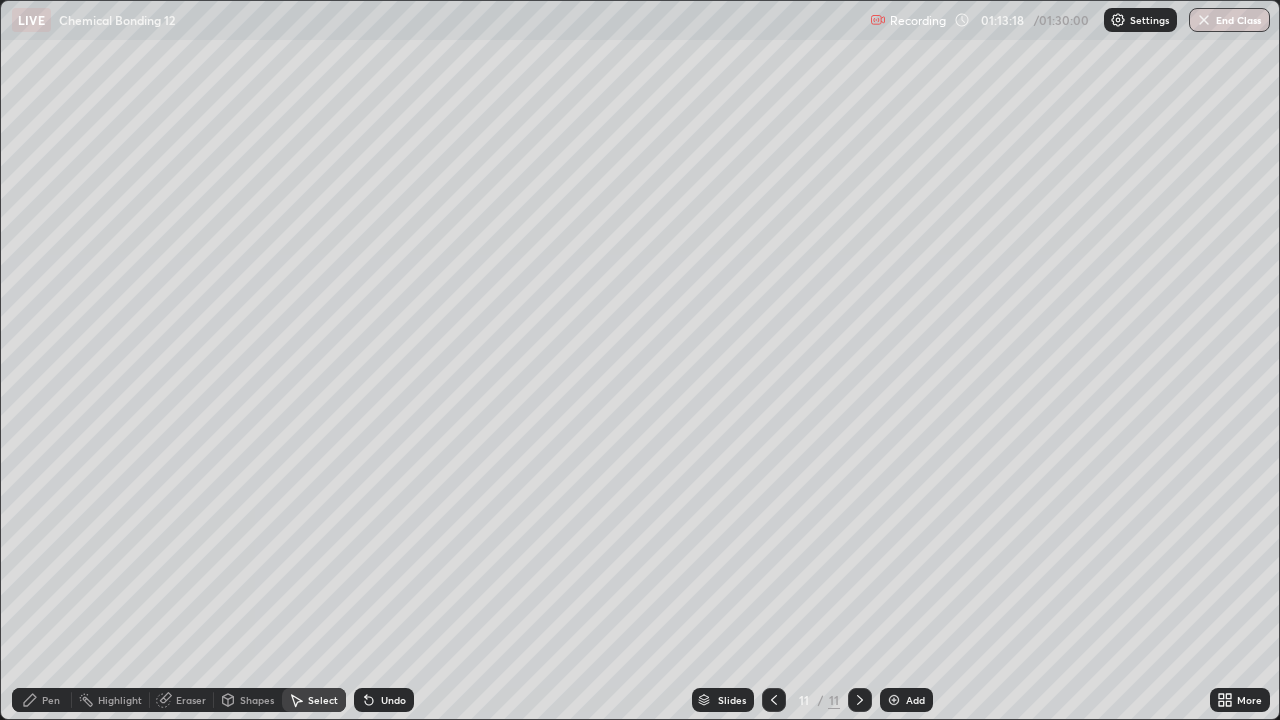 click on "0 ° Undo Copy Duplicate Duplicate to new slide Delete" at bounding box center (640, 360) 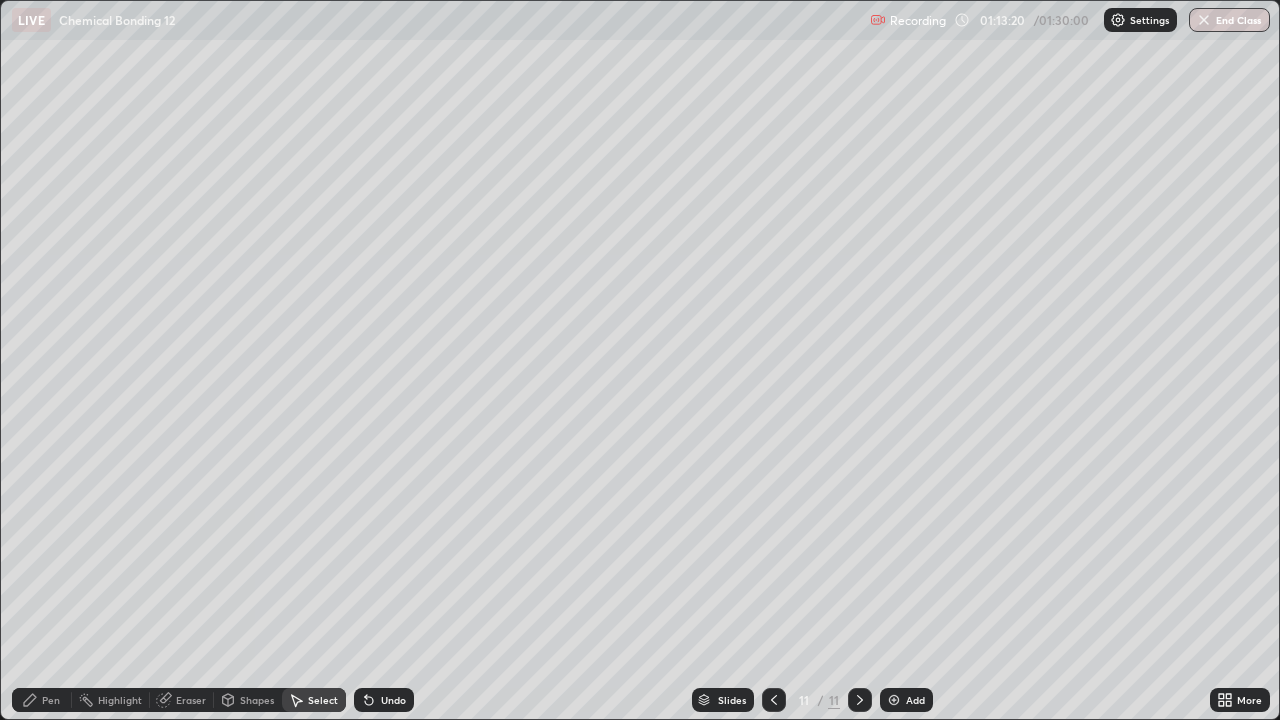 click on "Pen" at bounding box center [42, 700] 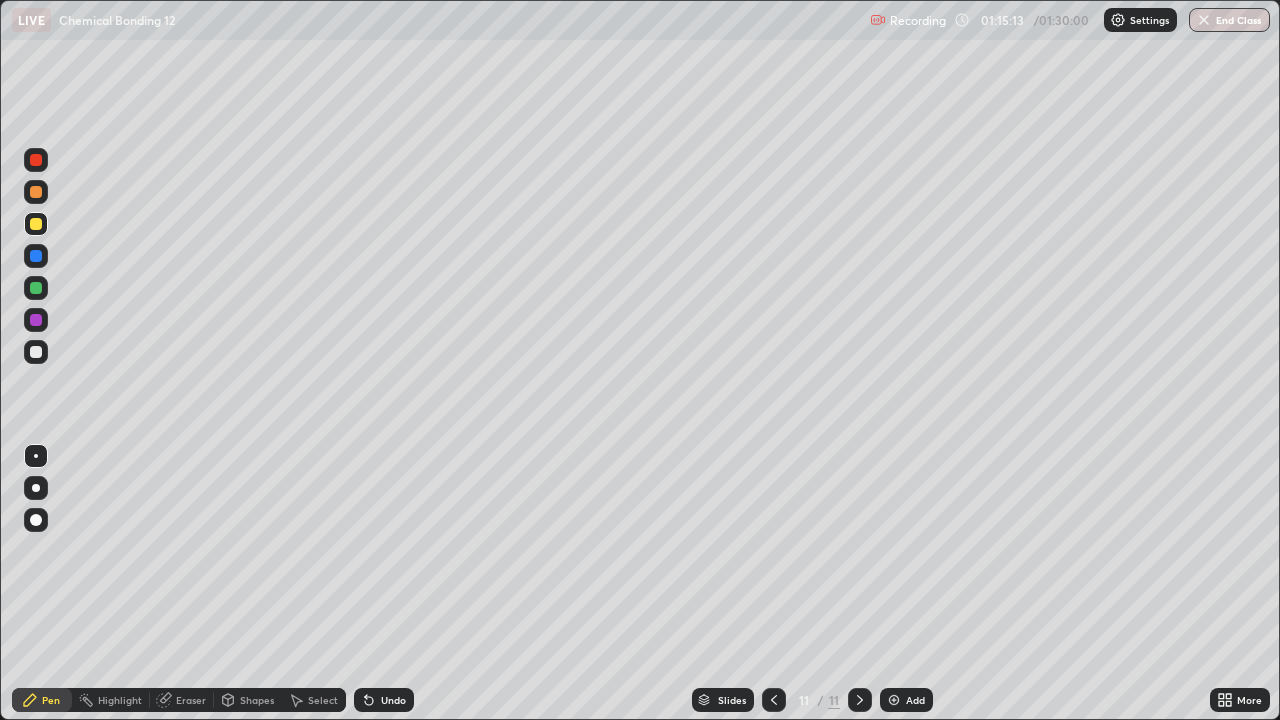 click at bounding box center [36, 352] 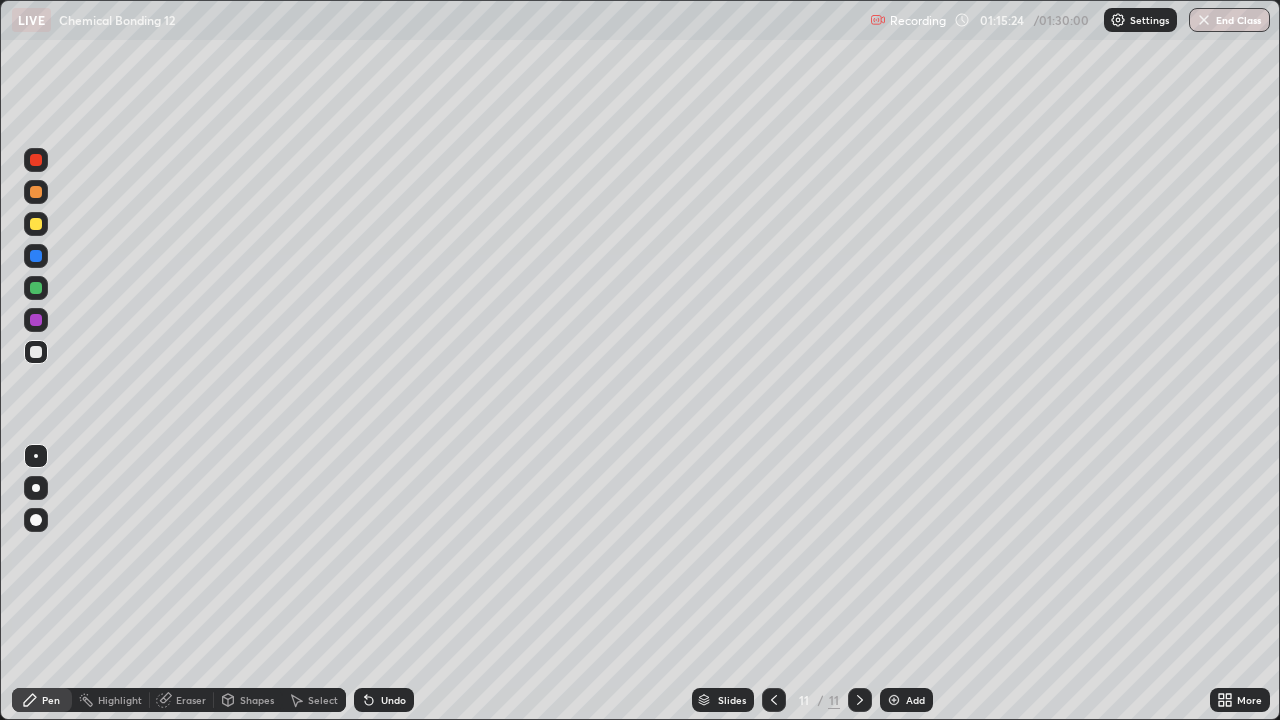 click at bounding box center (36, 160) 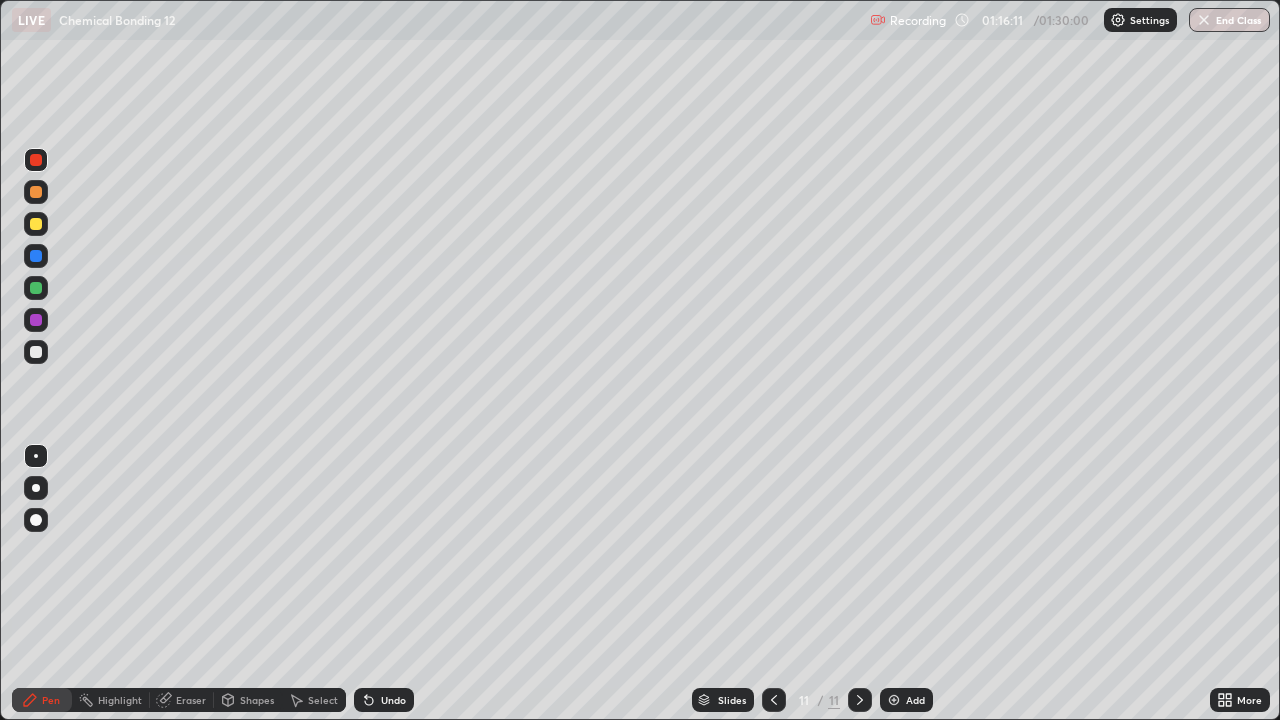 click at bounding box center [36, 288] 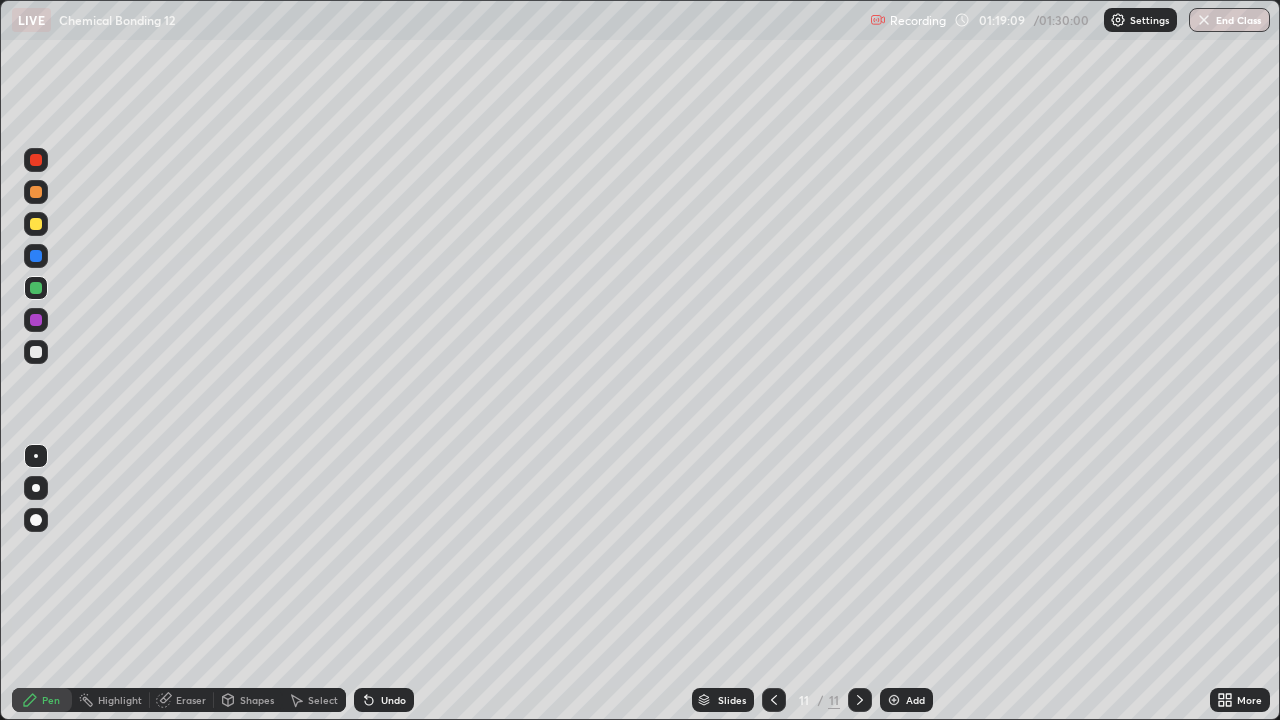 click on "Undo" at bounding box center (393, 700) 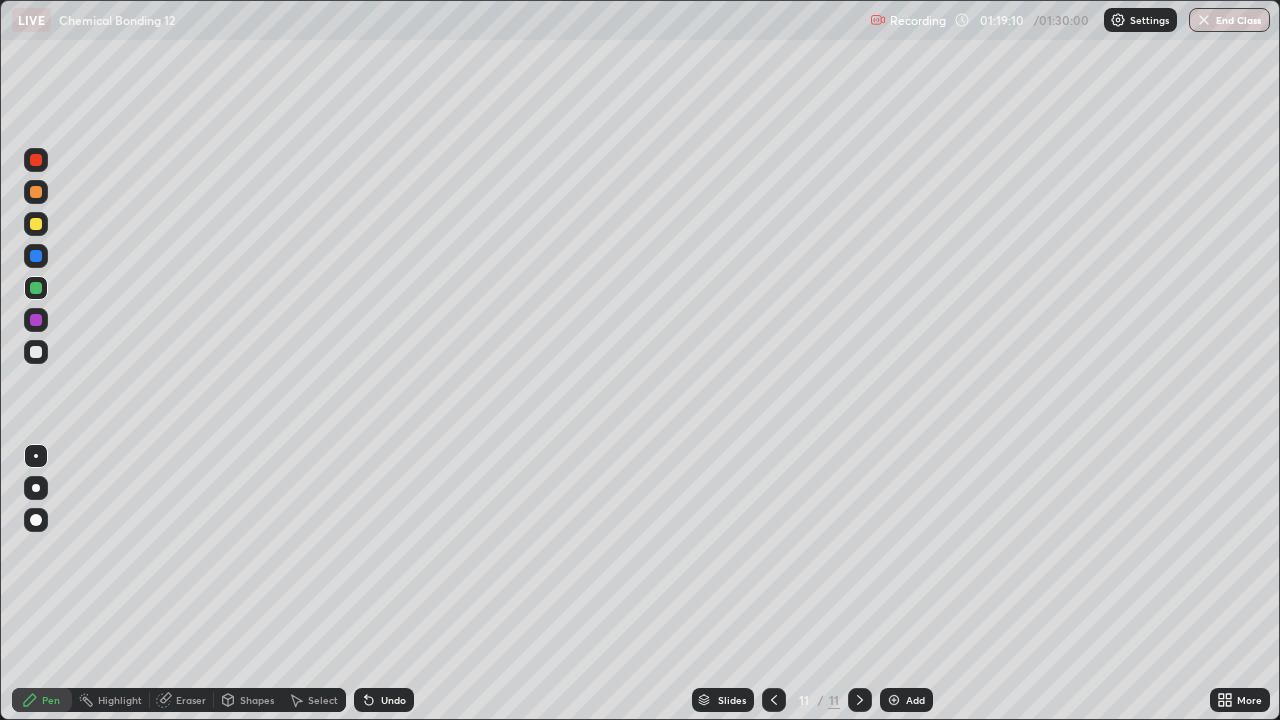 click on "Undo" at bounding box center [393, 700] 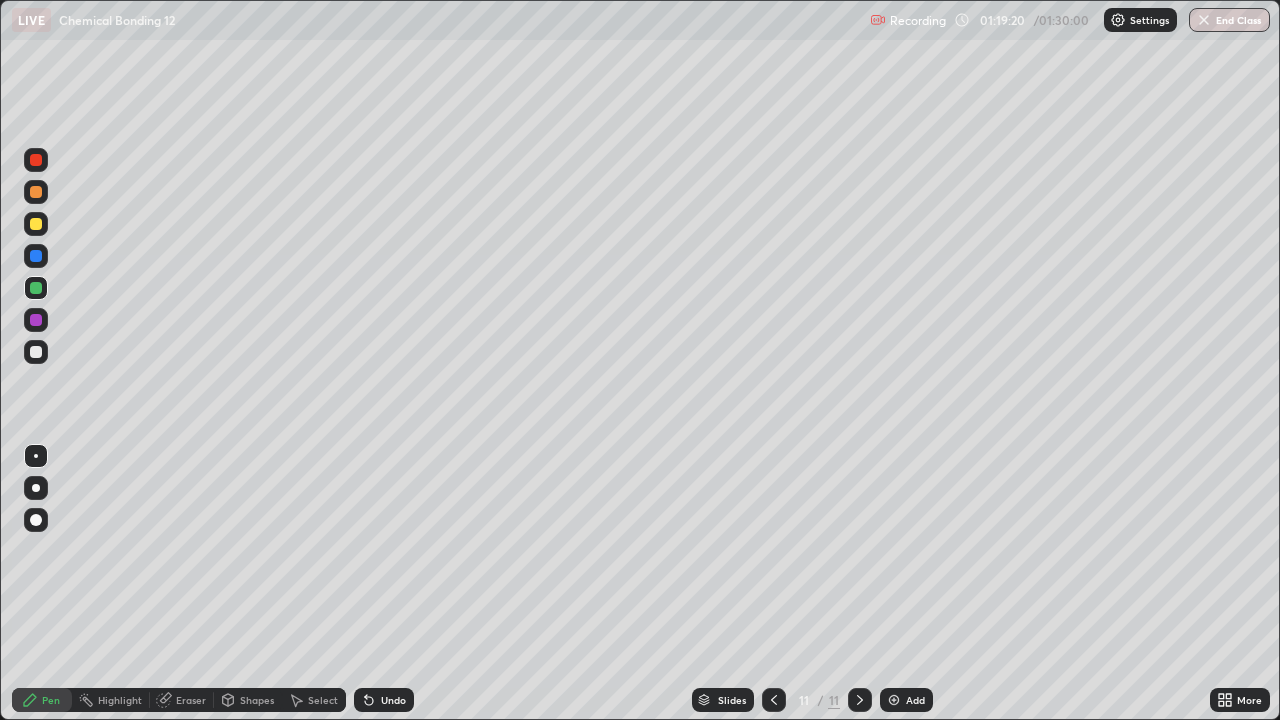 click on "Undo" at bounding box center (393, 700) 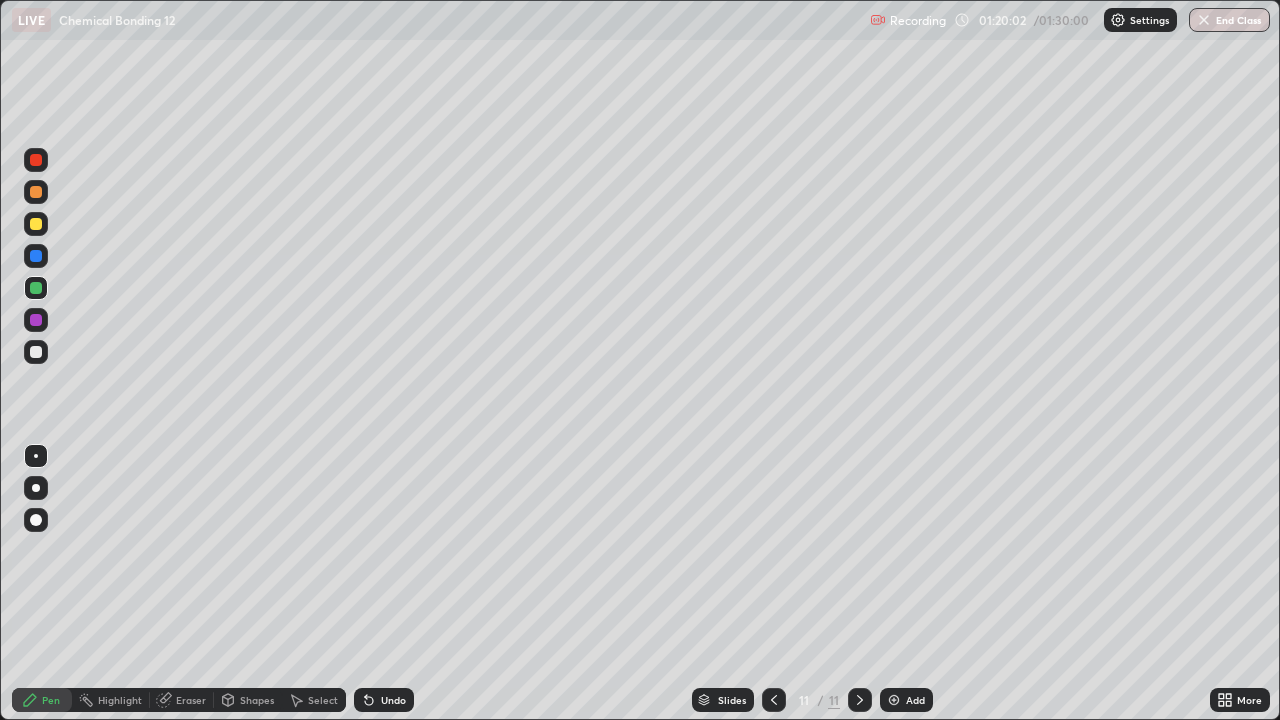 click on "Undo" at bounding box center (384, 700) 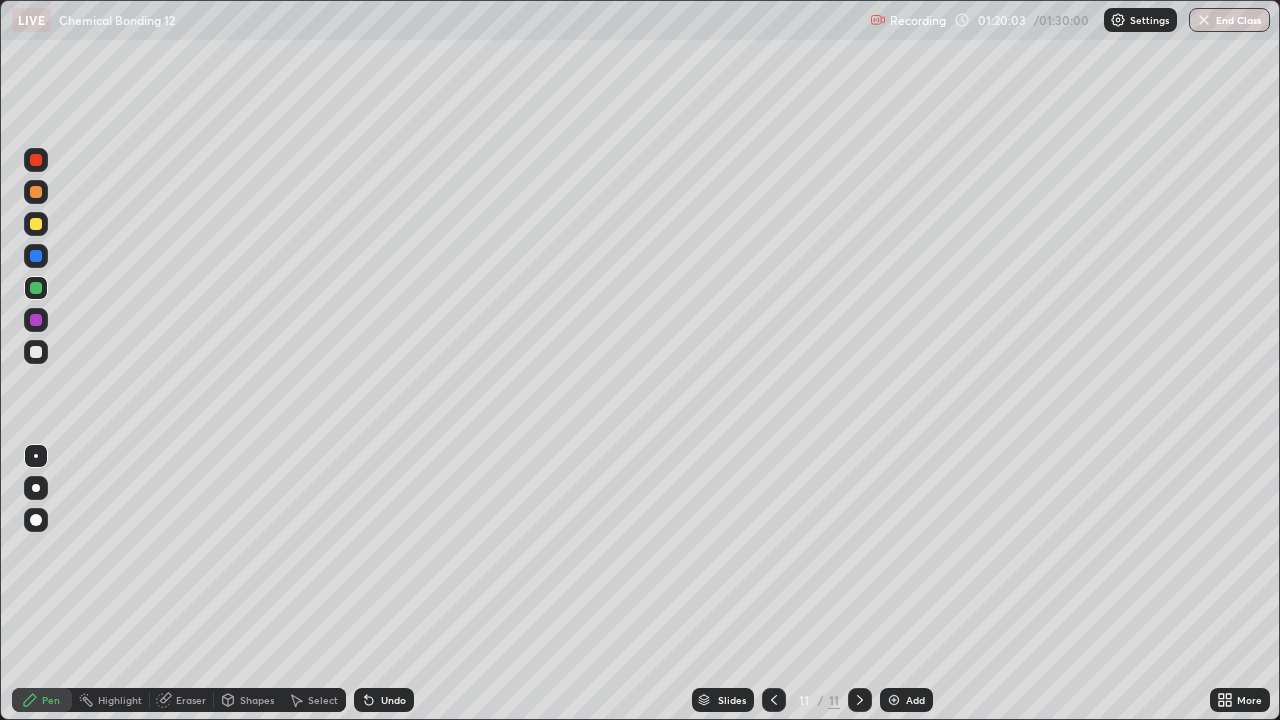 click on "Undo" at bounding box center [384, 700] 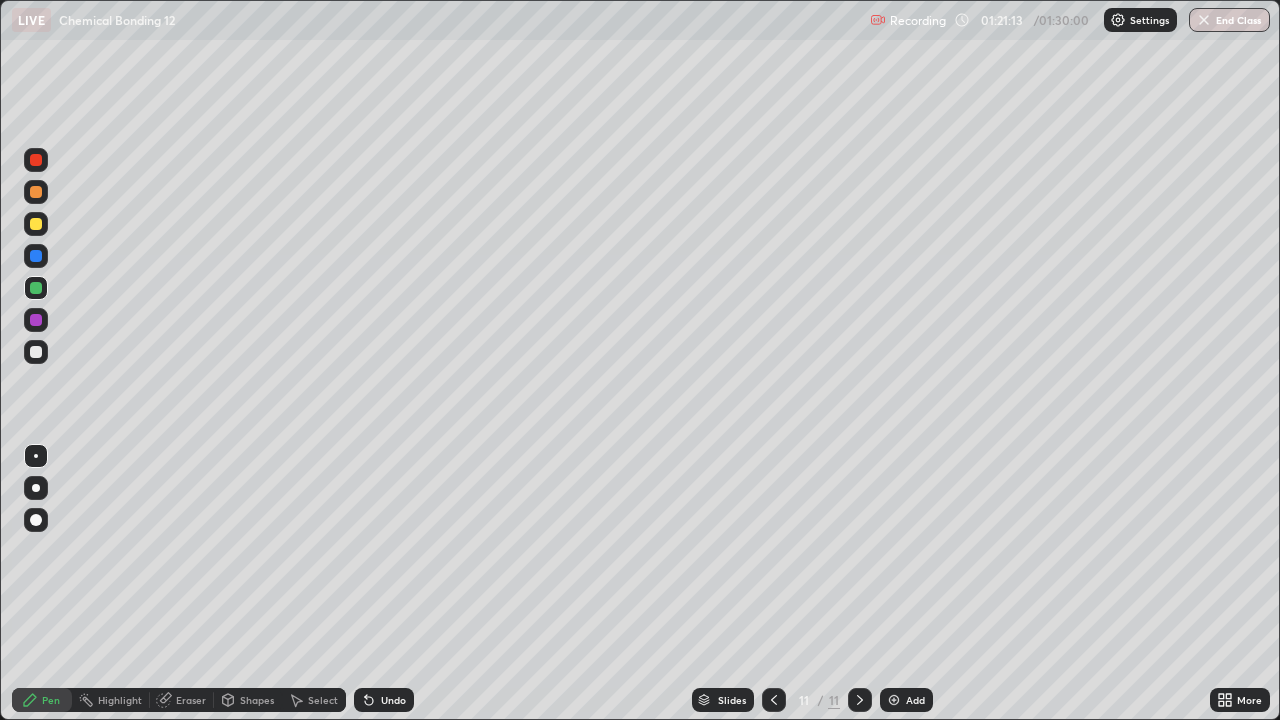 click 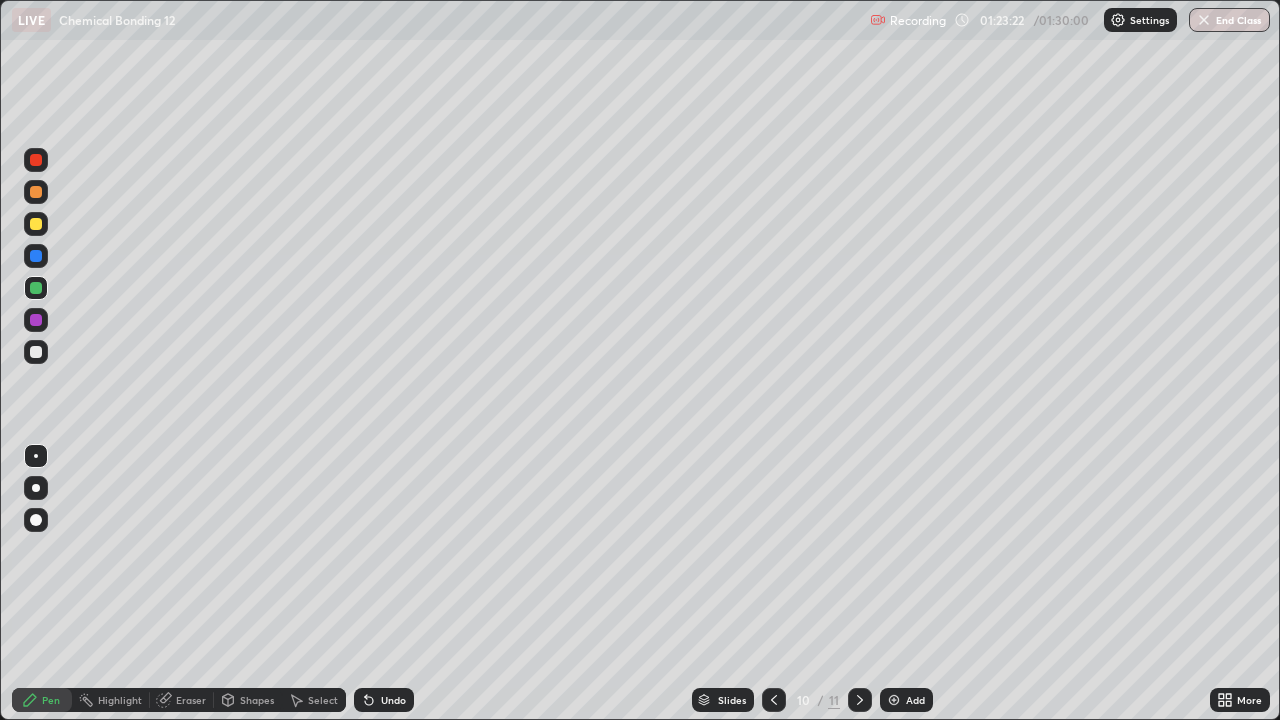 click 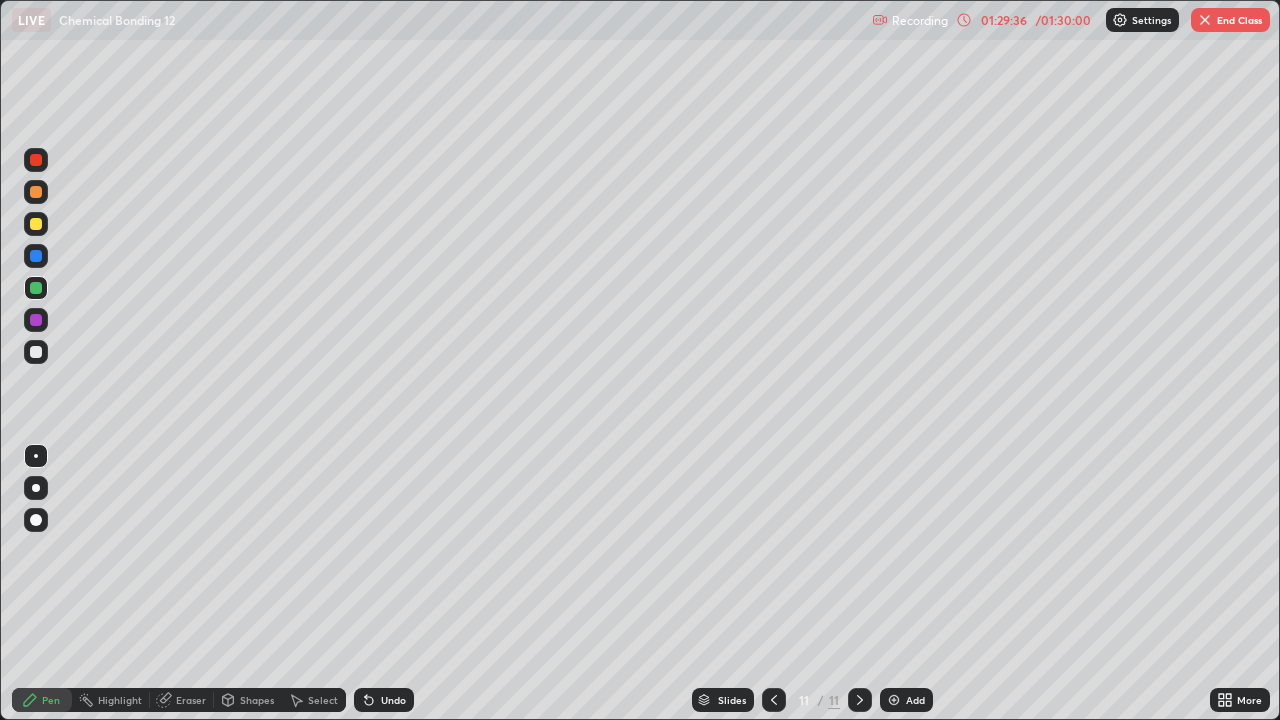 click on "End Class" at bounding box center [1230, 20] 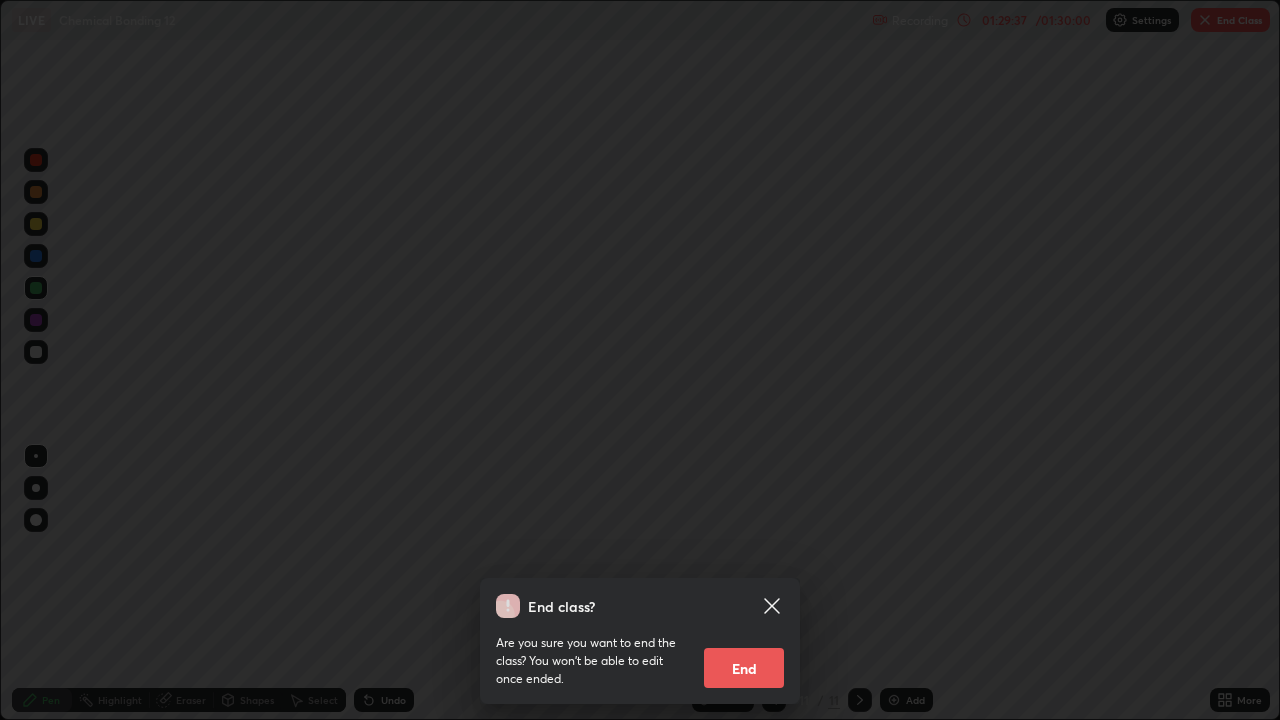 click on "End" at bounding box center (744, 668) 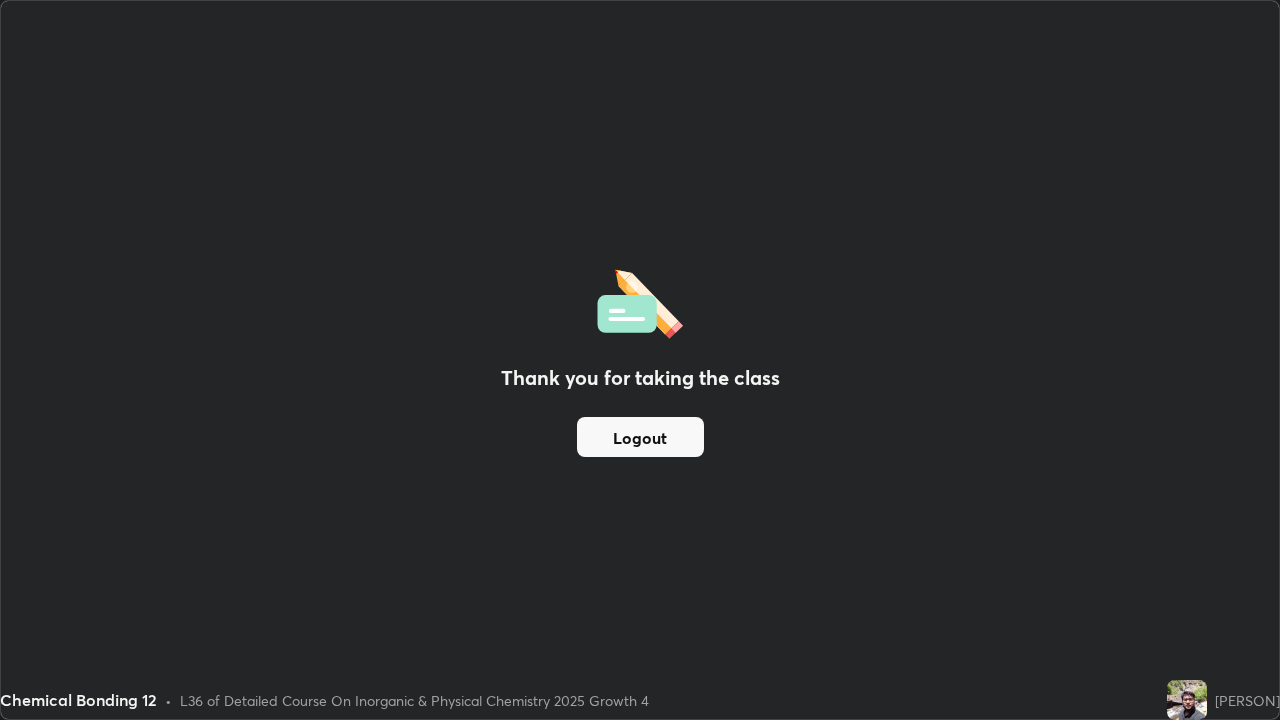 click on "Logout" at bounding box center (640, 437) 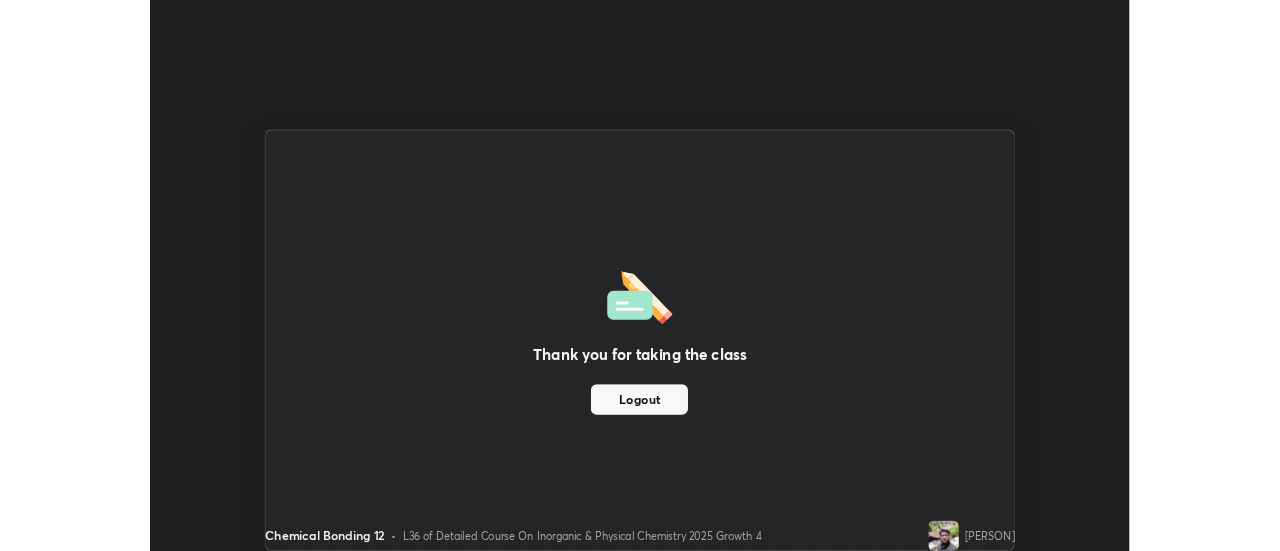 scroll, scrollTop: 551, scrollLeft: 1280, axis: both 